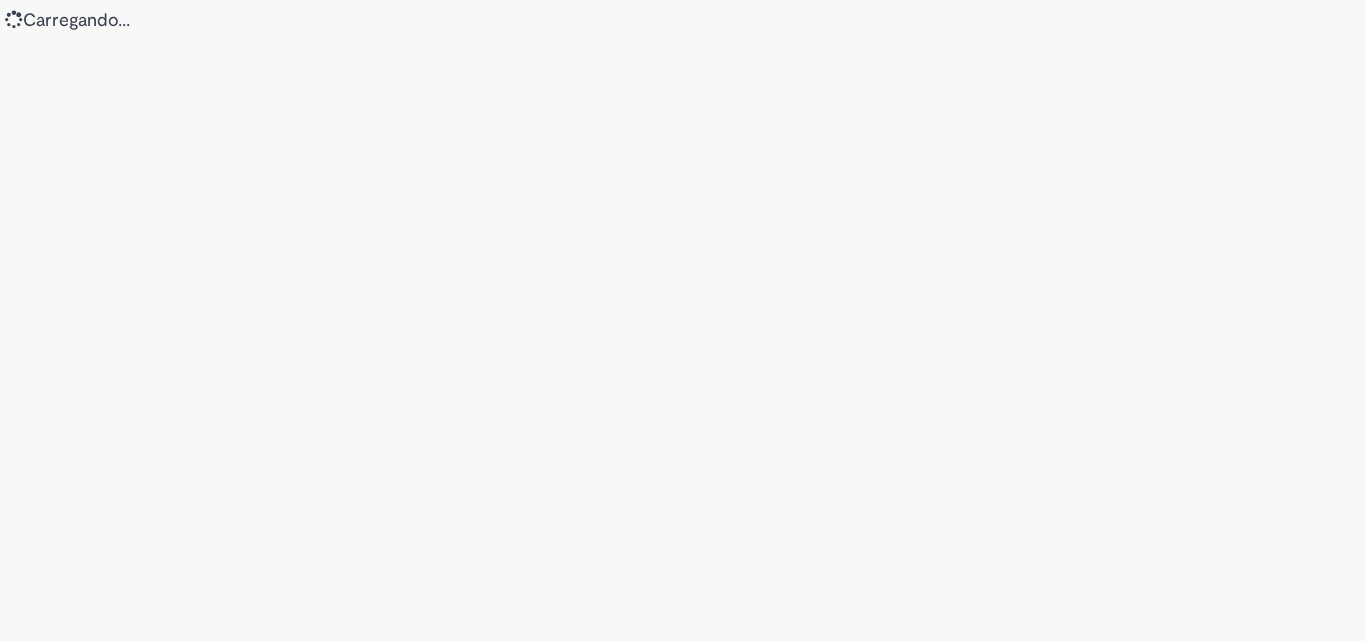 scroll, scrollTop: 0, scrollLeft: 0, axis: both 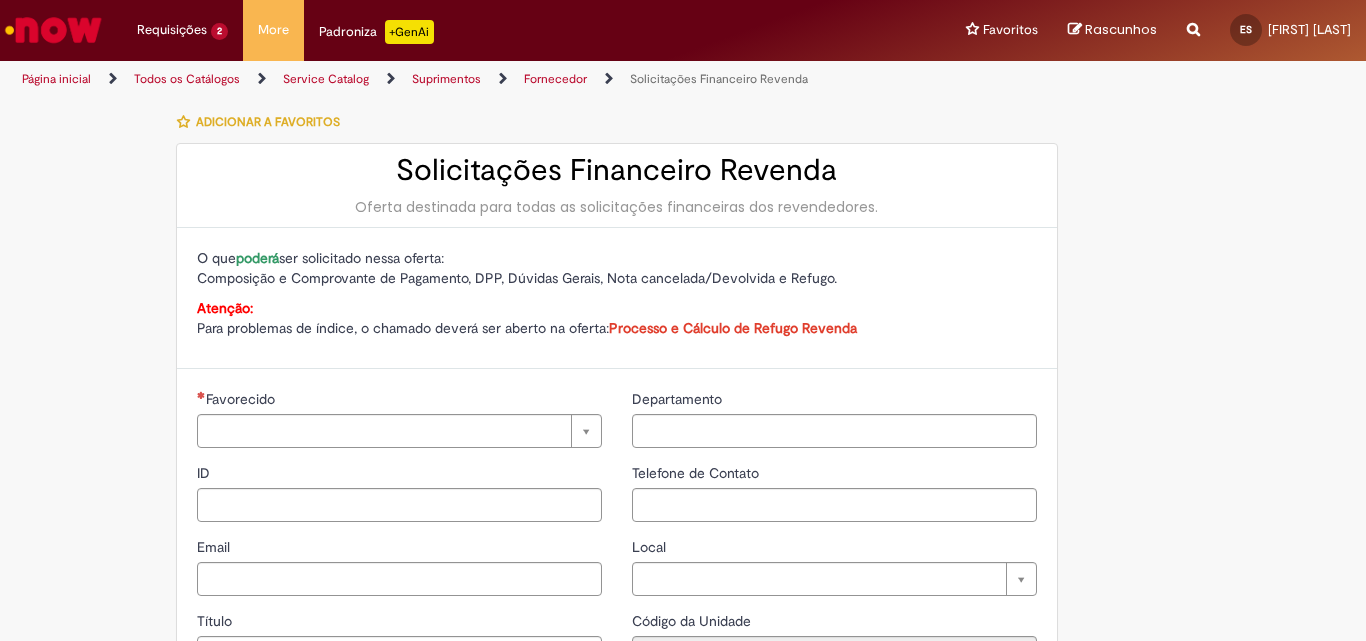 type on "**********" 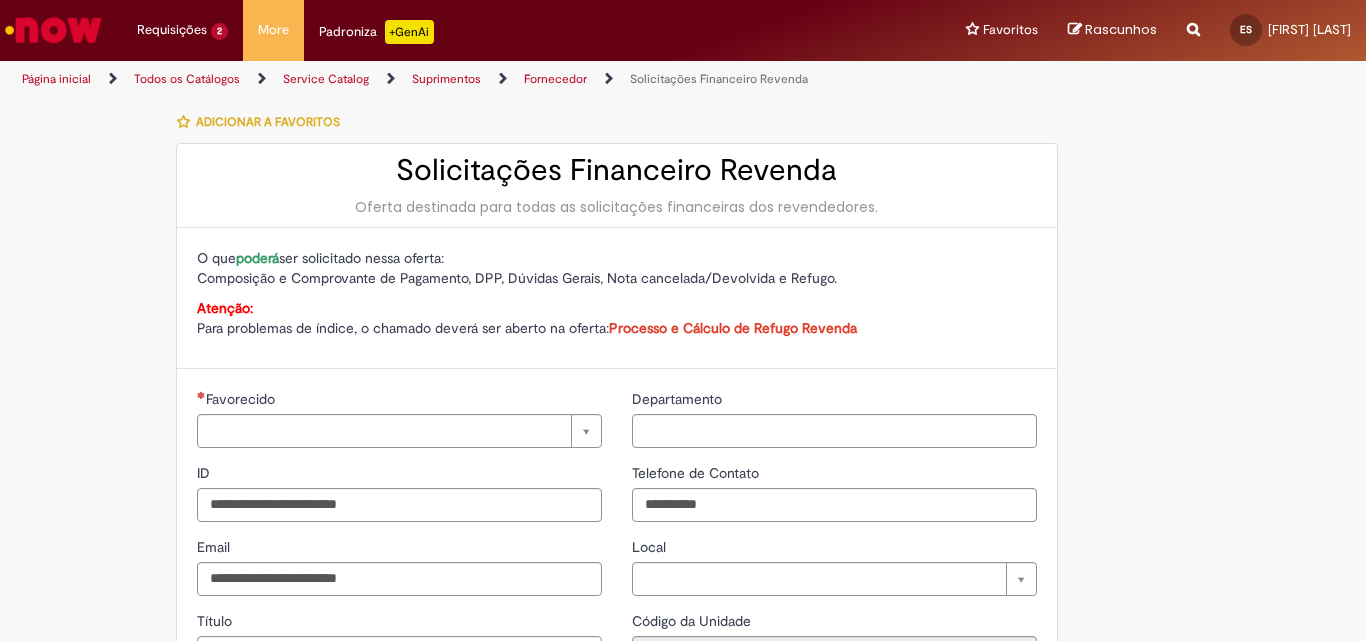 type on "**********" 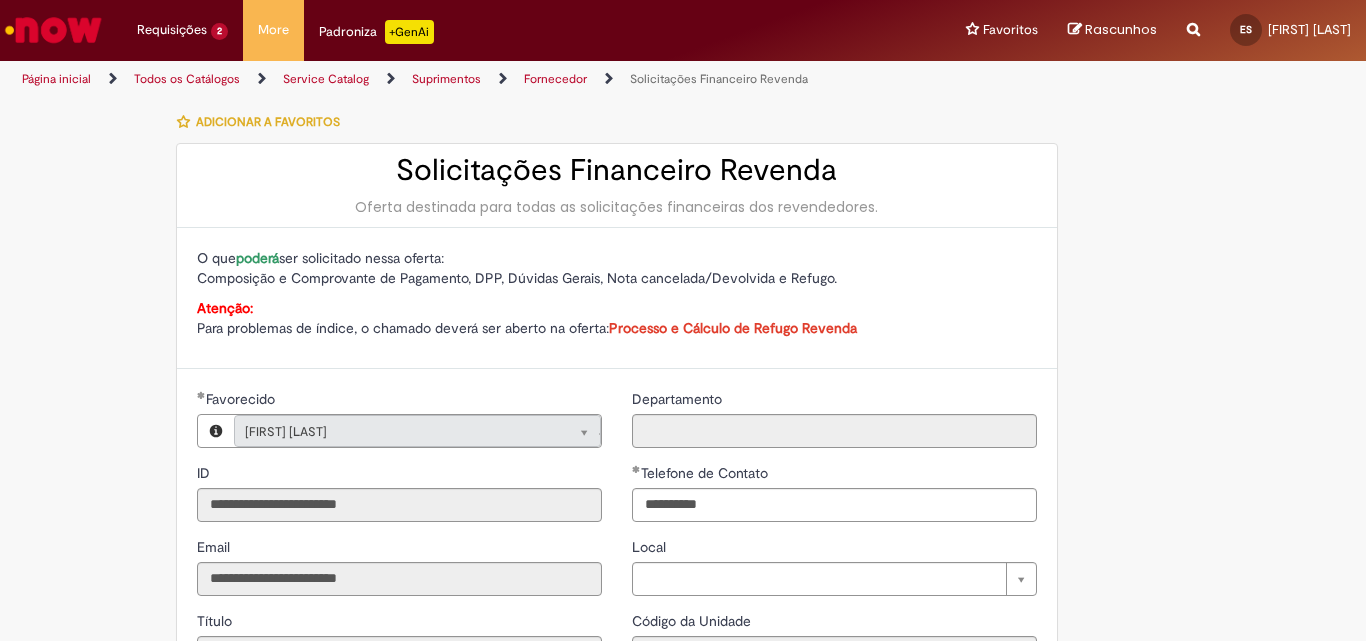 type on "**********" 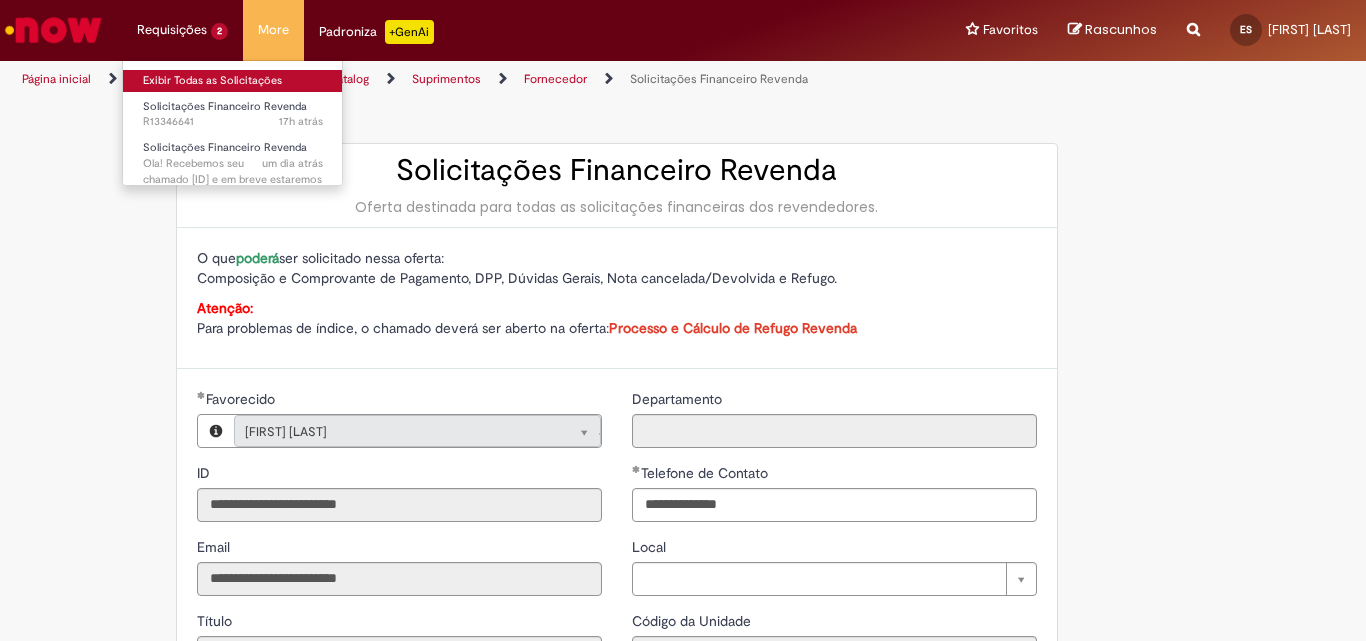 click on "Exibir Todas as Solicitações" at bounding box center [233, 81] 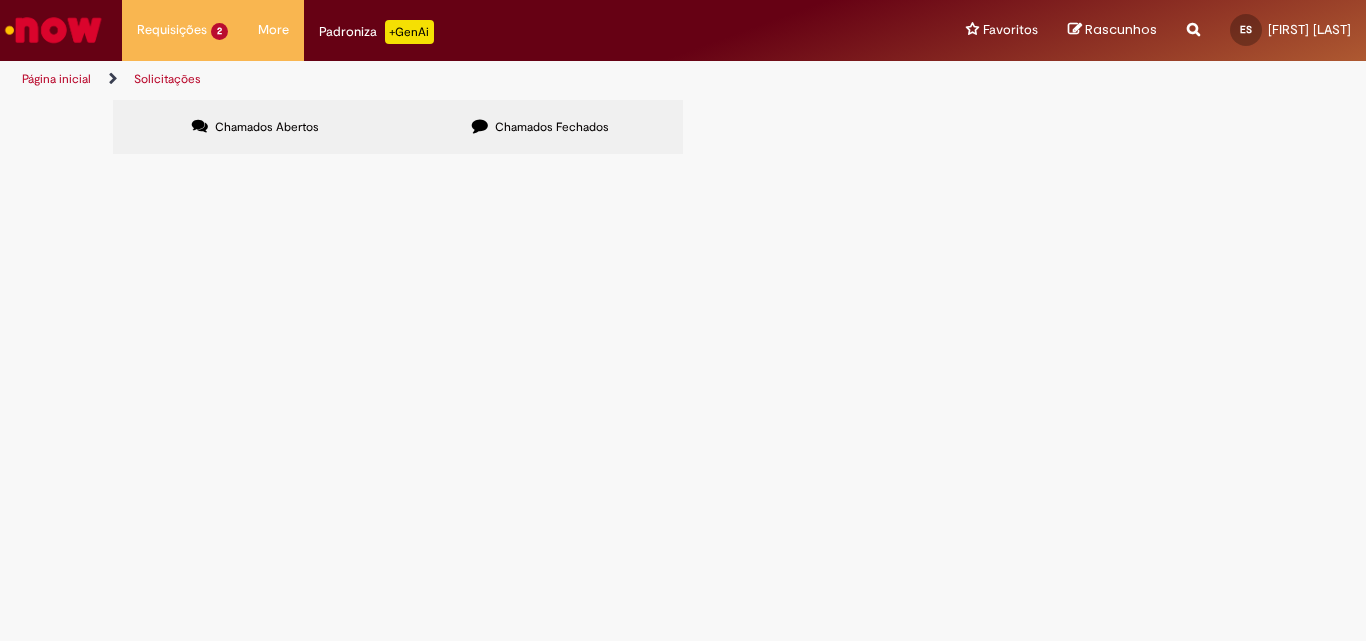 click on "Chamados Fechados" at bounding box center [552, 127] 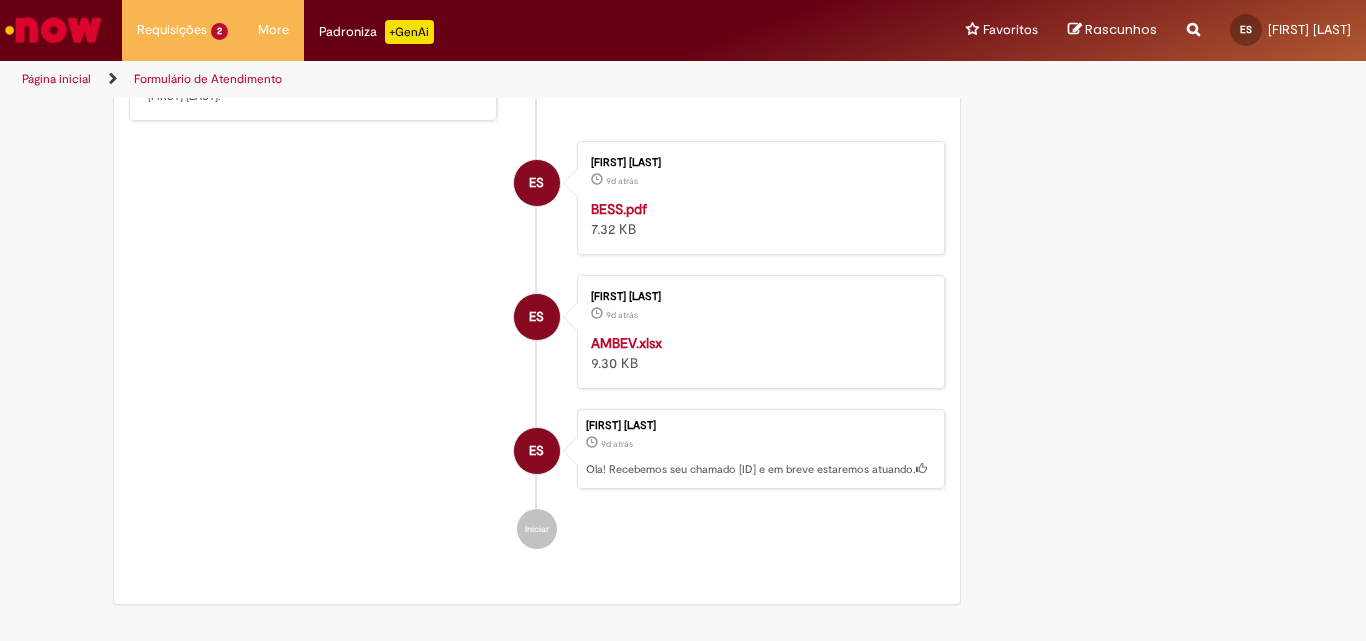 scroll, scrollTop: 900, scrollLeft: 0, axis: vertical 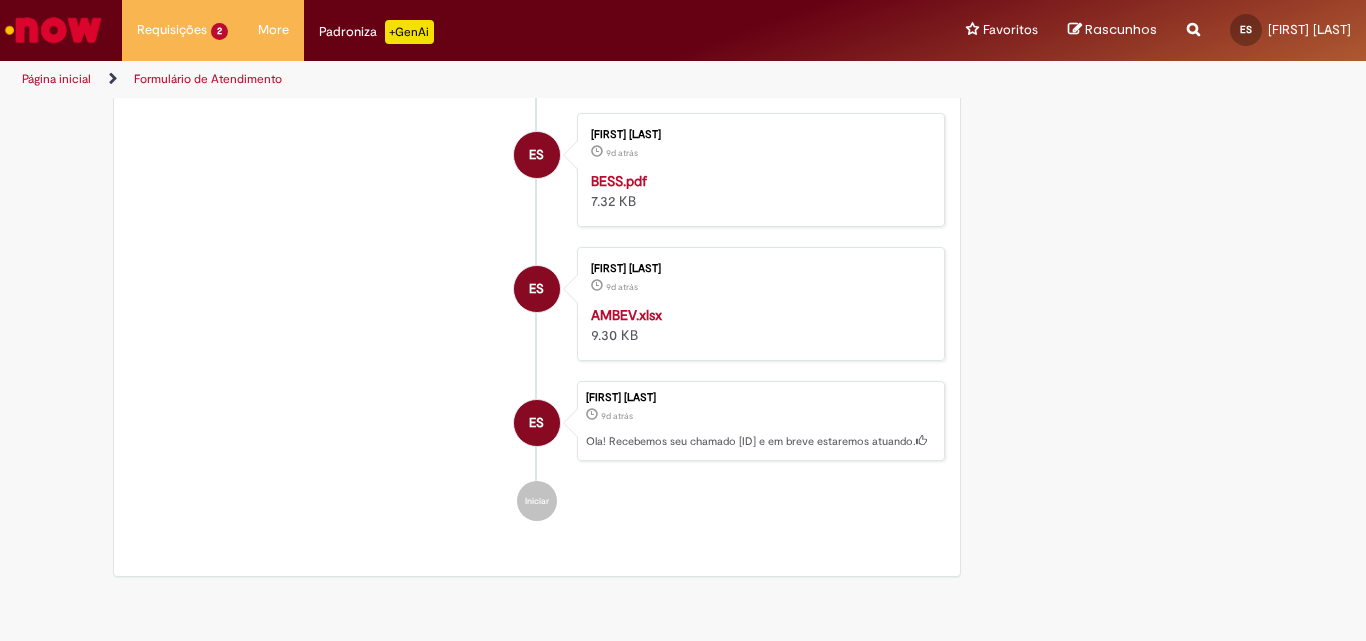 click on "AMBEV.xlsx" at bounding box center (626, 315) 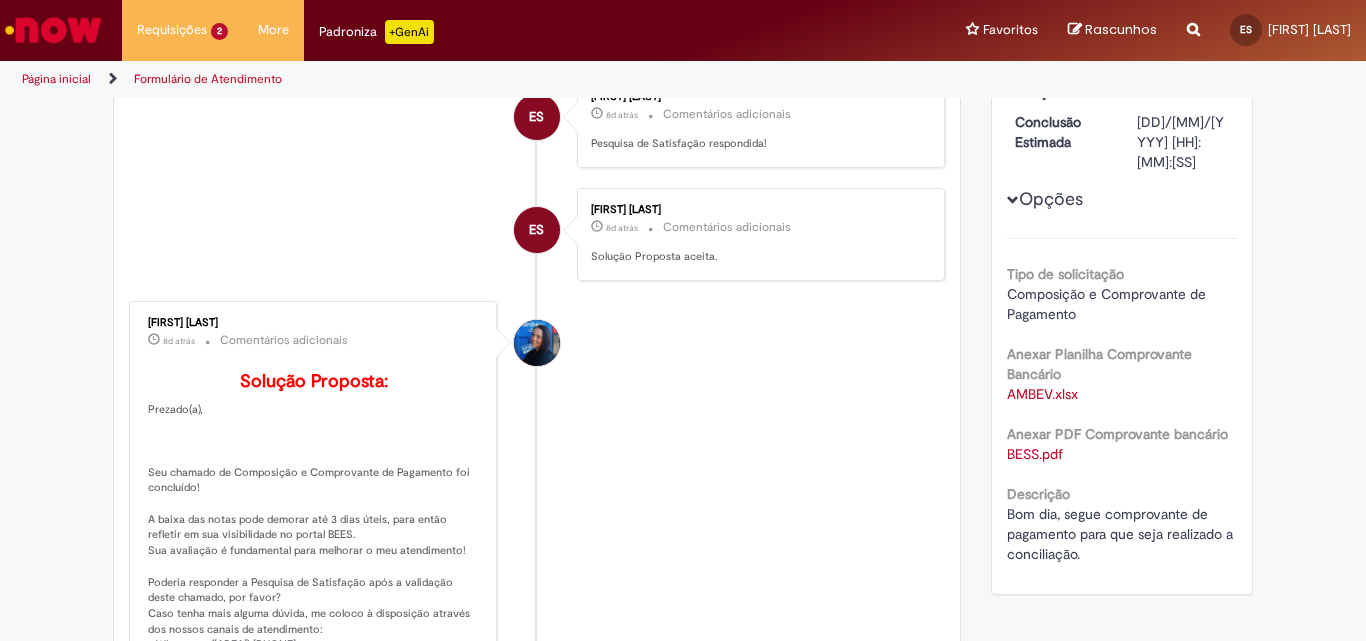 scroll, scrollTop: 0, scrollLeft: 0, axis: both 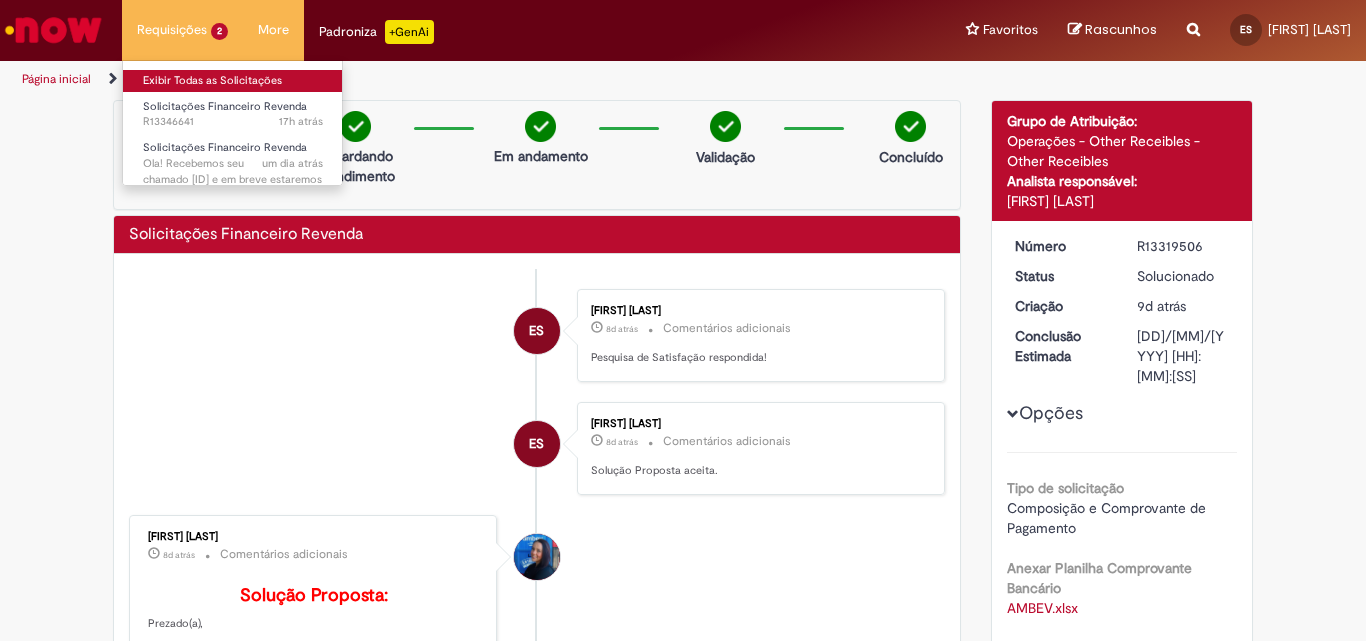 click on "Exibir Todas as Solicitações" at bounding box center (233, 81) 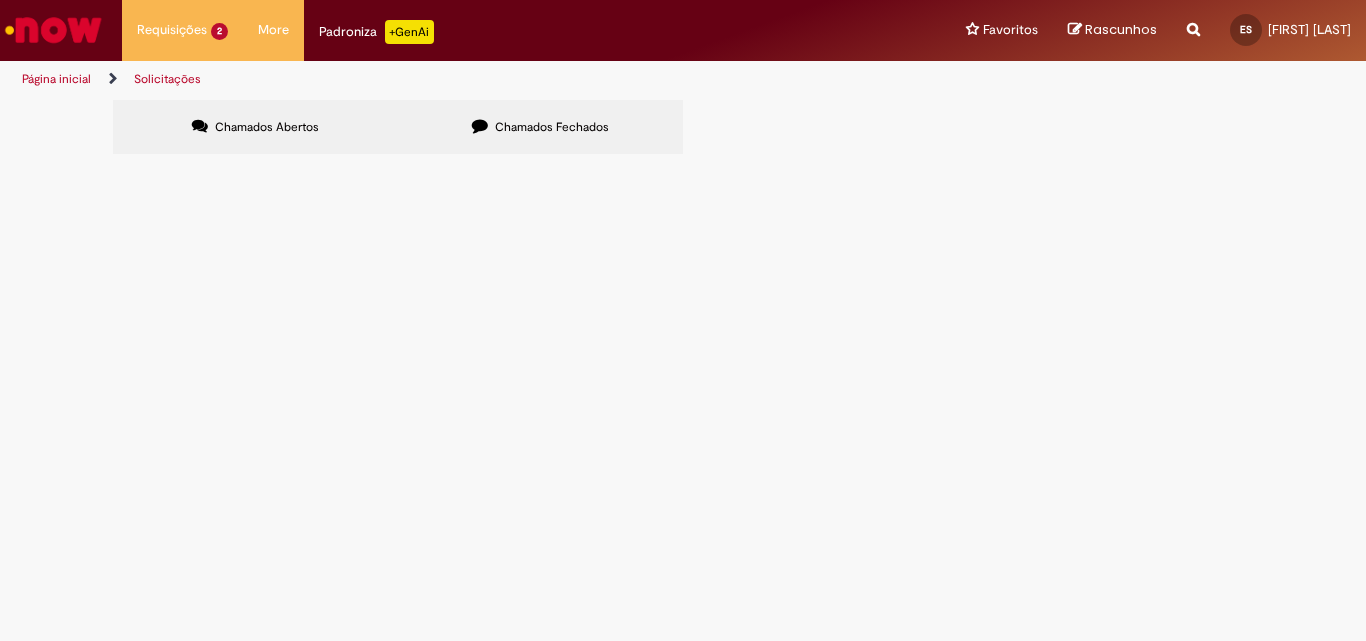 click on "Chamados Fechados" at bounding box center [552, 127] 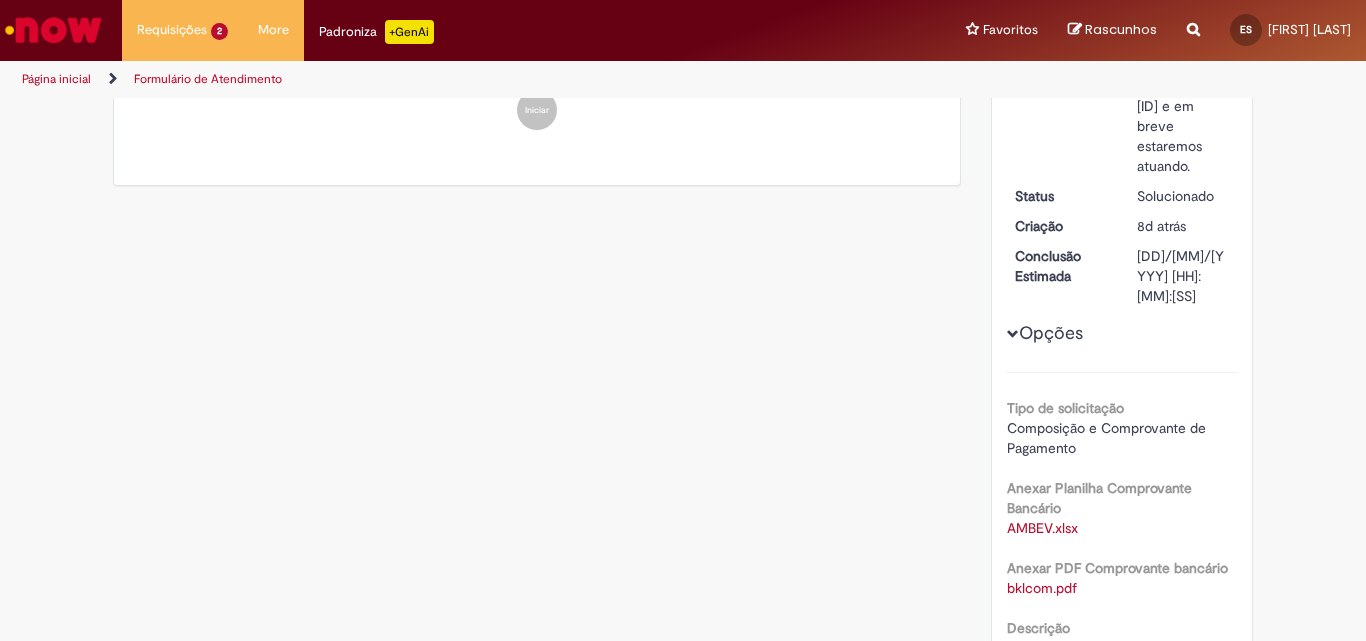 scroll, scrollTop: 0, scrollLeft: 0, axis: both 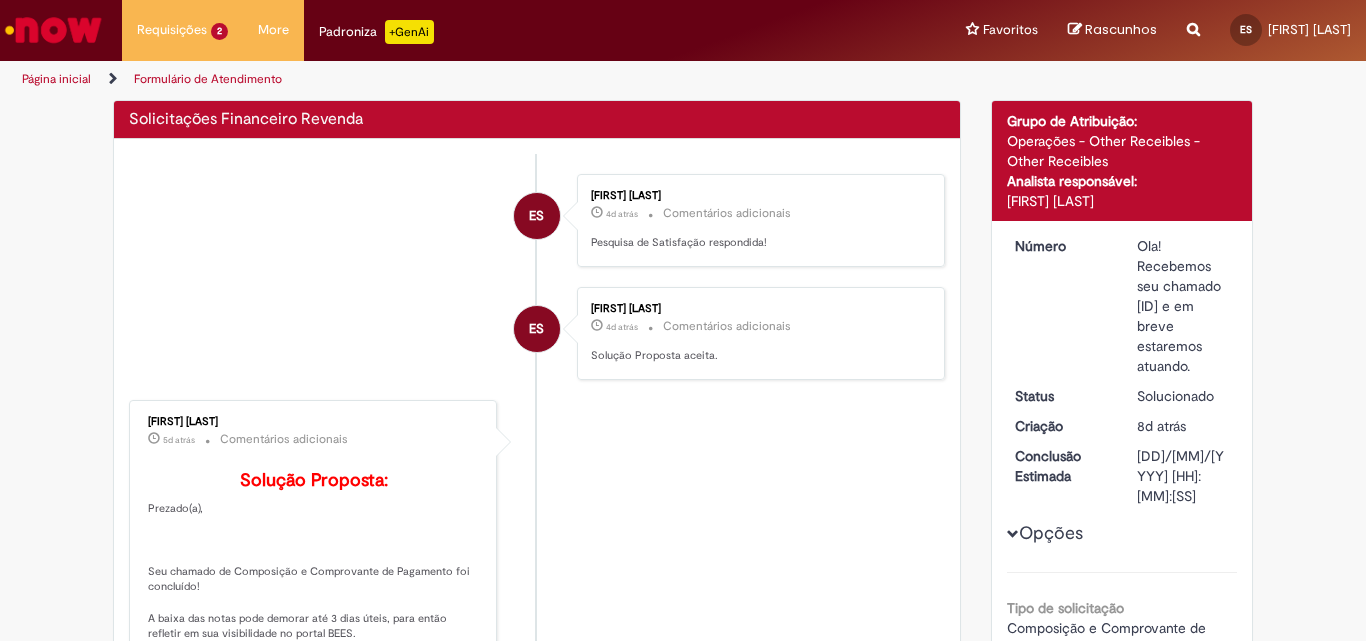 click on "4d atrás 4 dias atrás     Comentários adicionais" at bounding box center (757, 213) 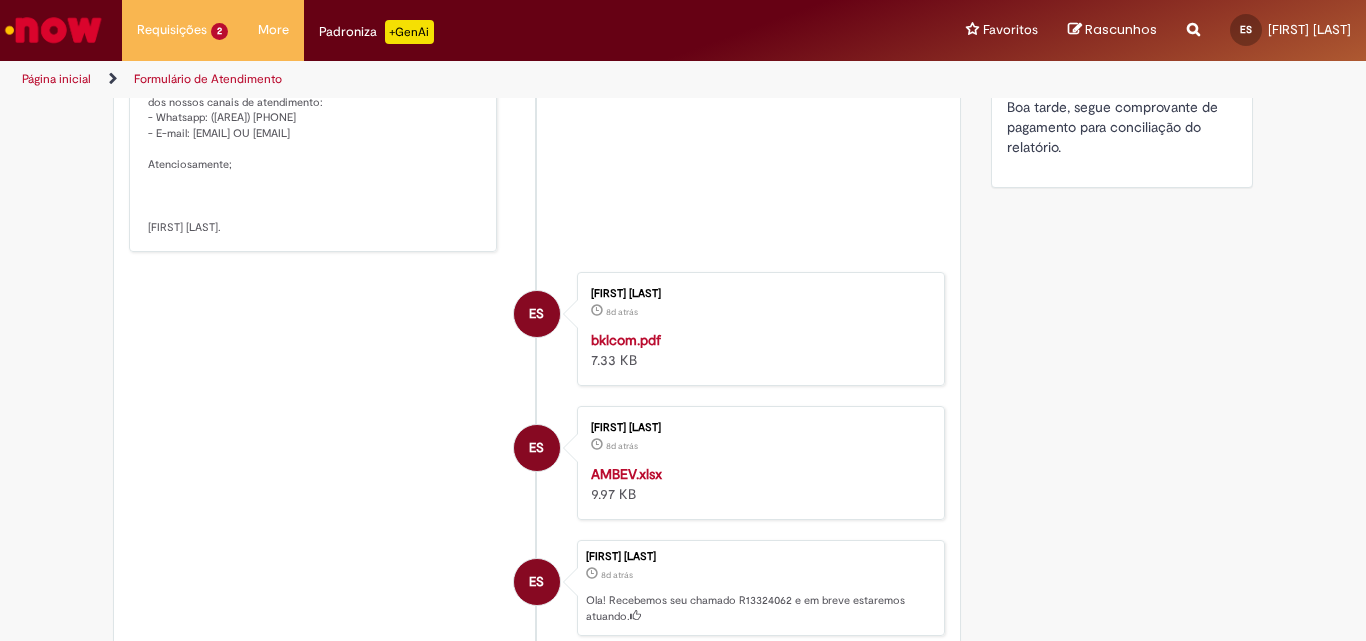 scroll, scrollTop: 915, scrollLeft: 0, axis: vertical 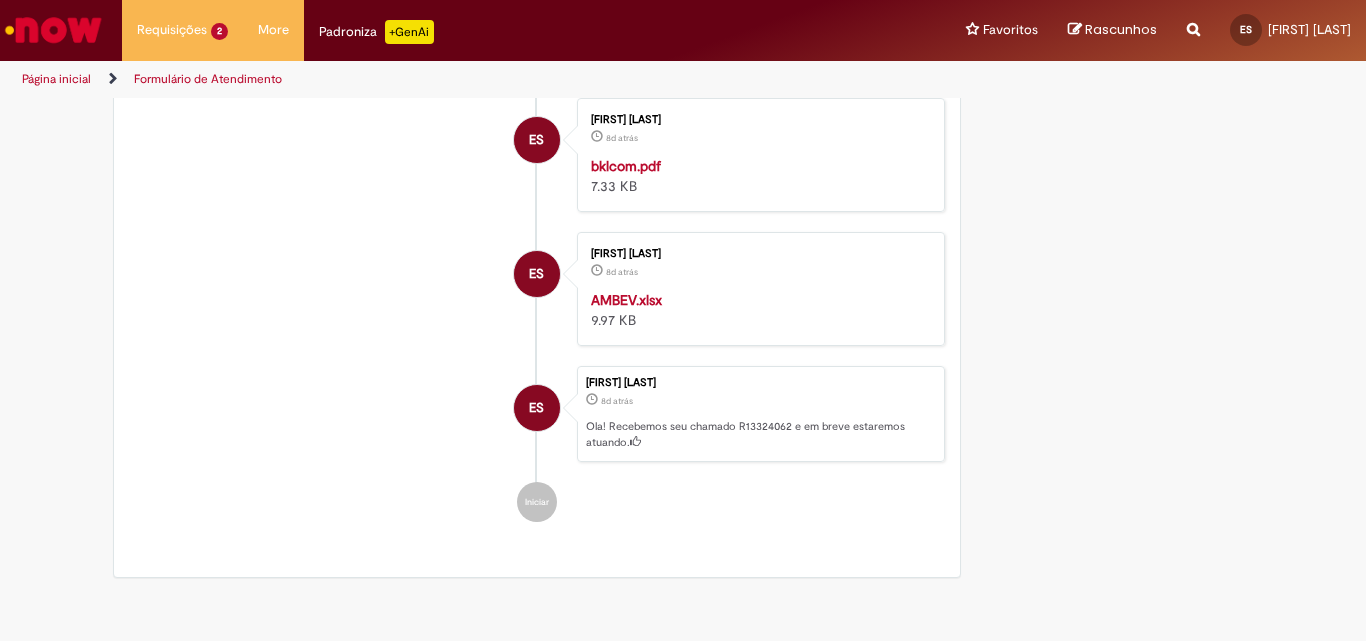 click on "bklcom.pdf" at bounding box center (626, 166) 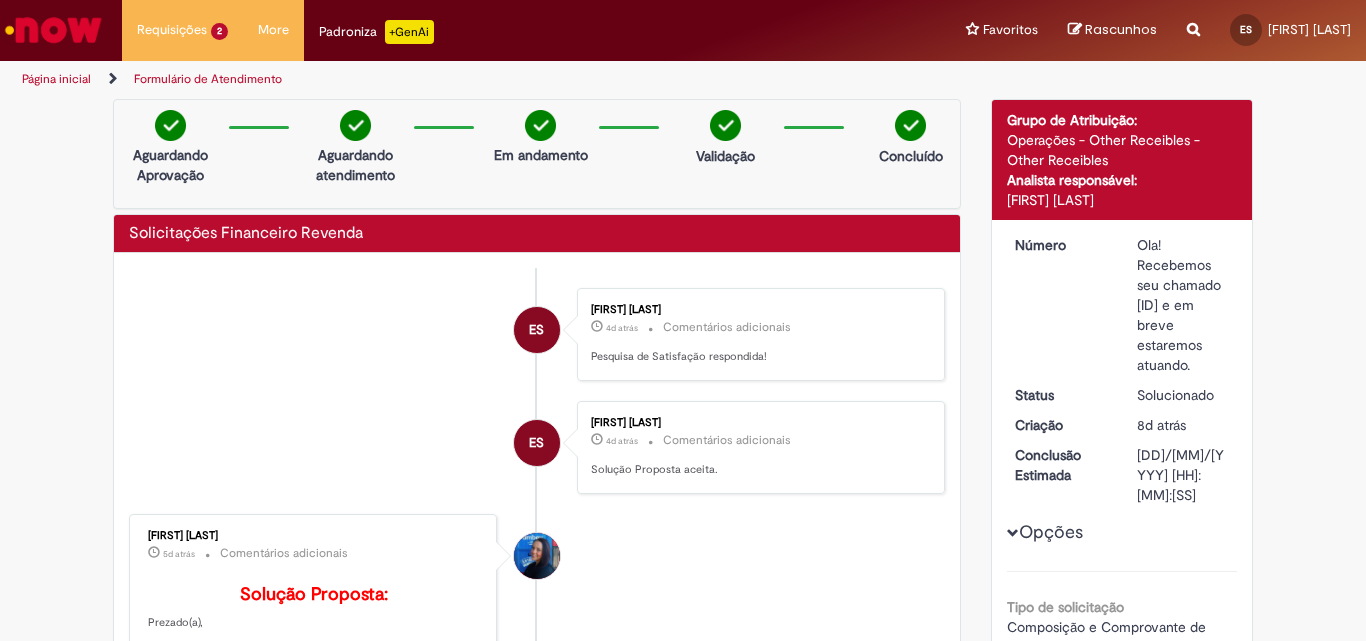 scroll, scrollTop: 0, scrollLeft: 0, axis: both 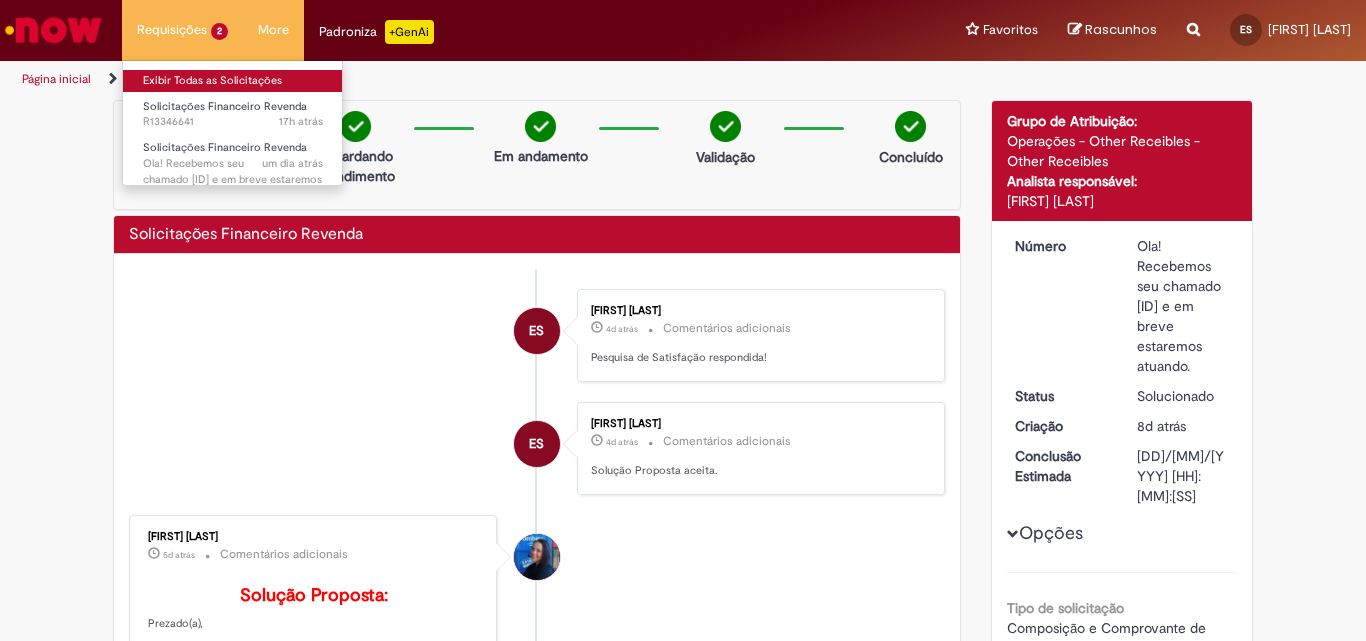 click on "Exibir Todas as Solicitações" at bounding box center [233, 81] 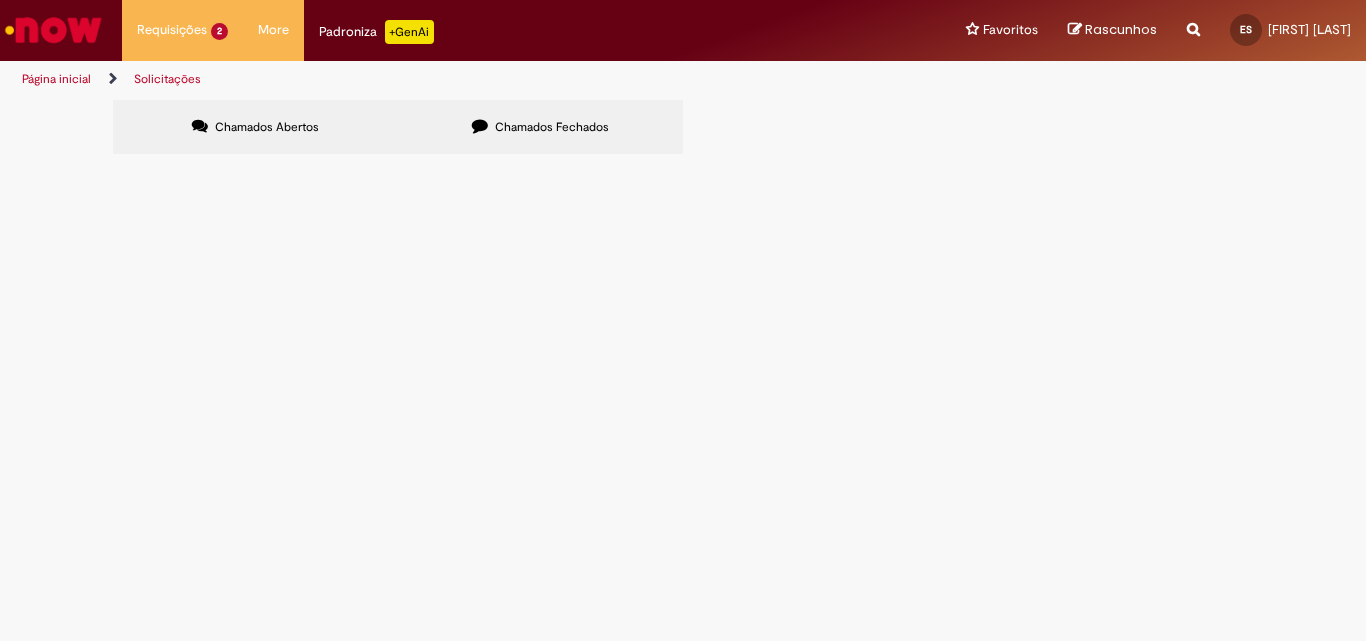 click on "Chamados Fechados" at bounding box center (552, 127) 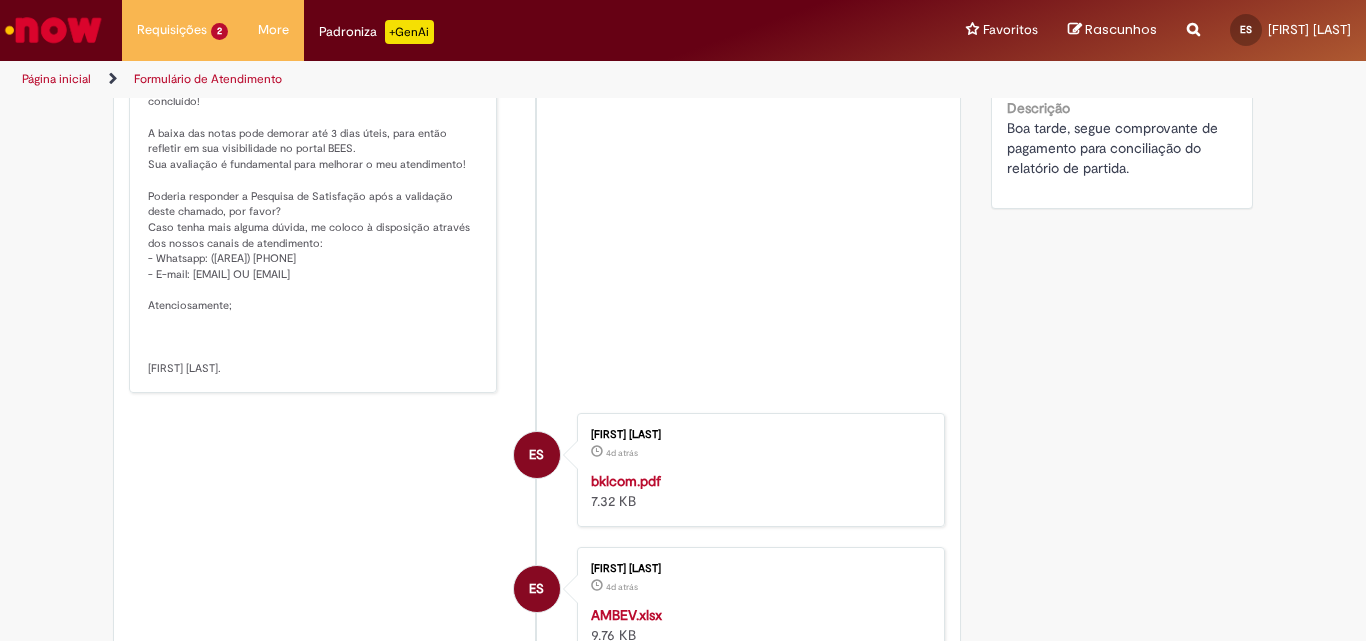 scroll, scrollTop: 715, scrollLeft: 0, axis: vertical 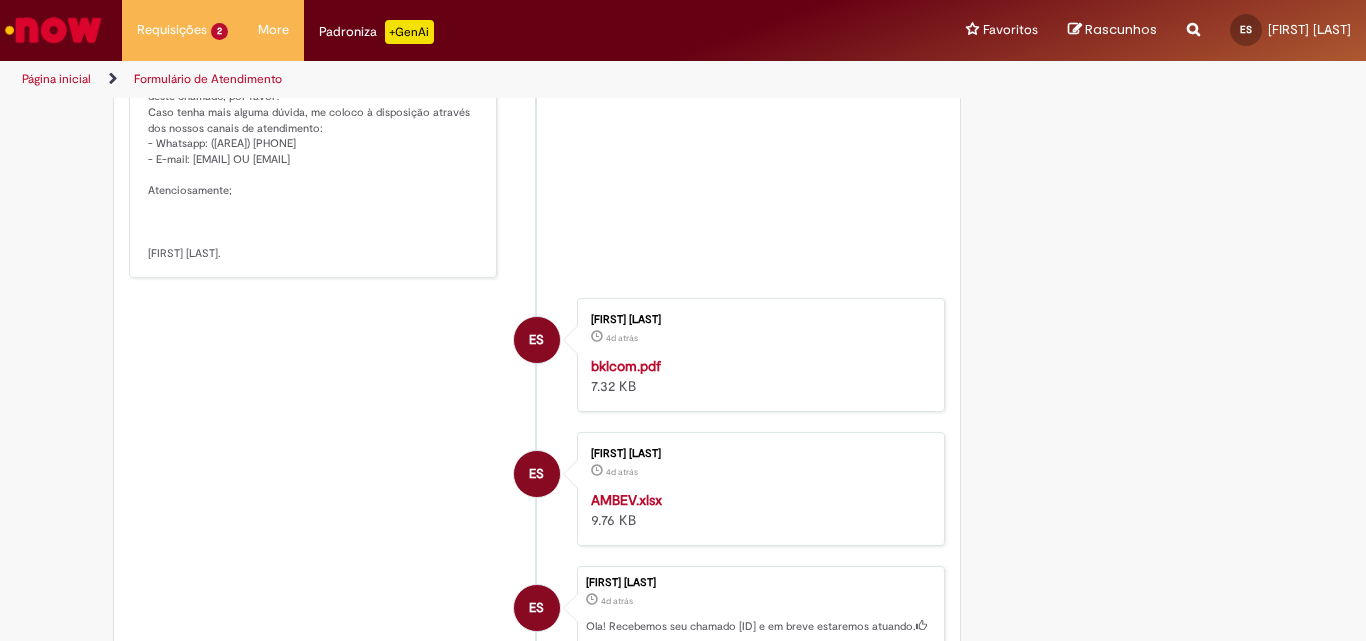 click on "bklcom.pdf" at bounding box center (626, 366) 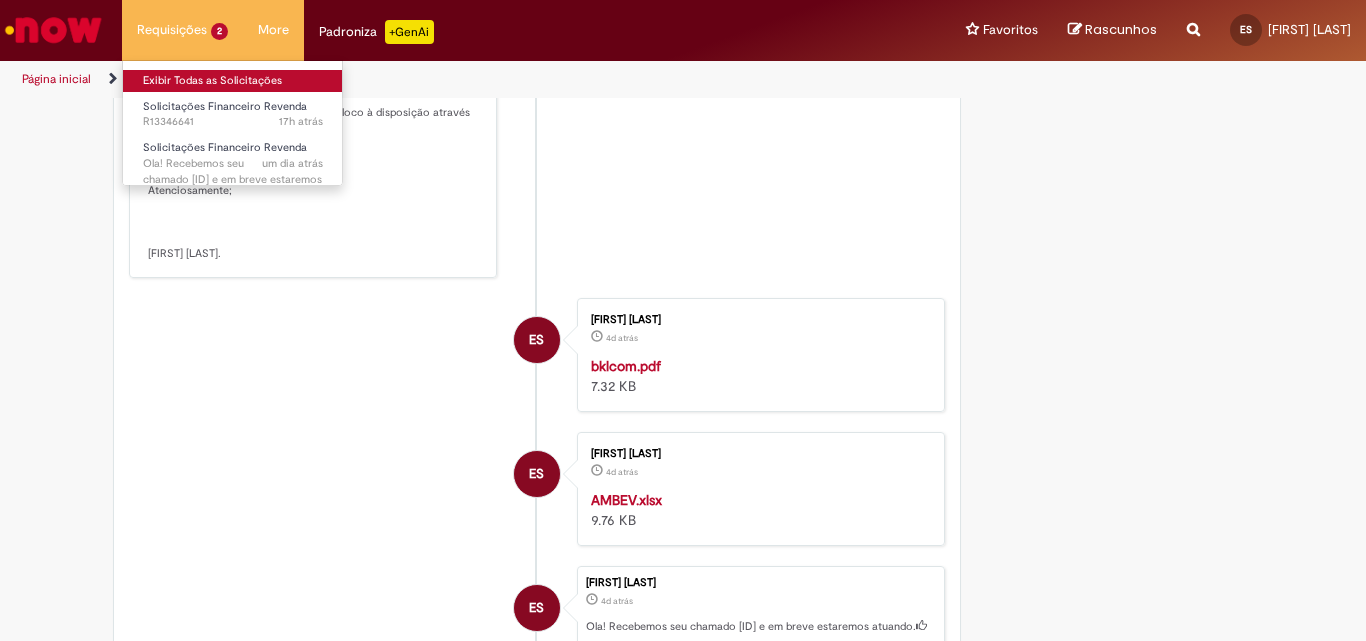 click on "Exibir Todas as Solicitações" at bounding box center [233, 81] 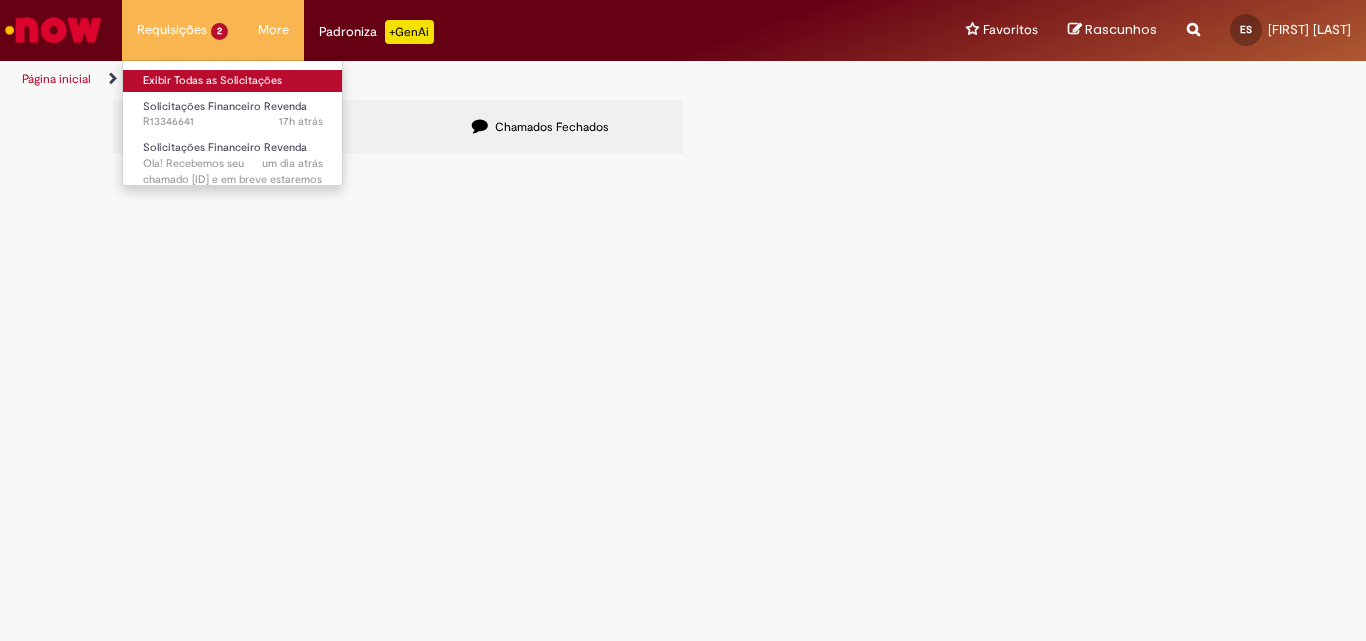 scroll, scrollTop: 0, scrollLeft: 0, axis: both 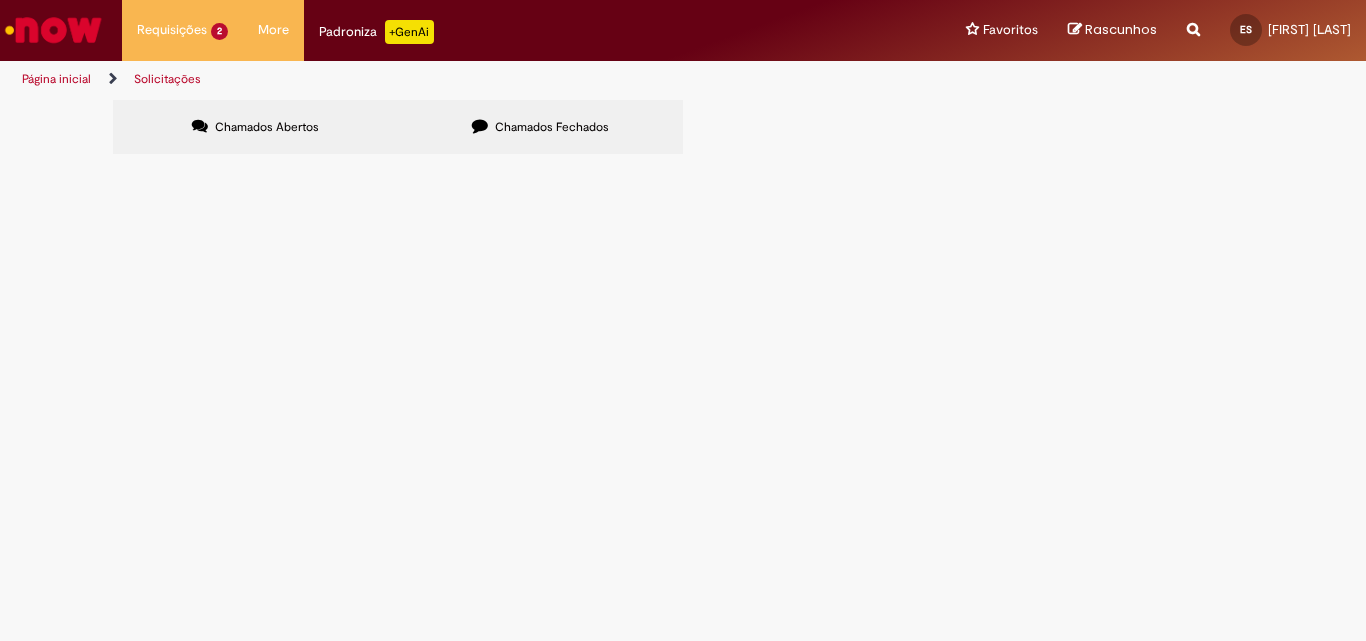 click on "Chamados Fechados" at bounding box center (552, 127) 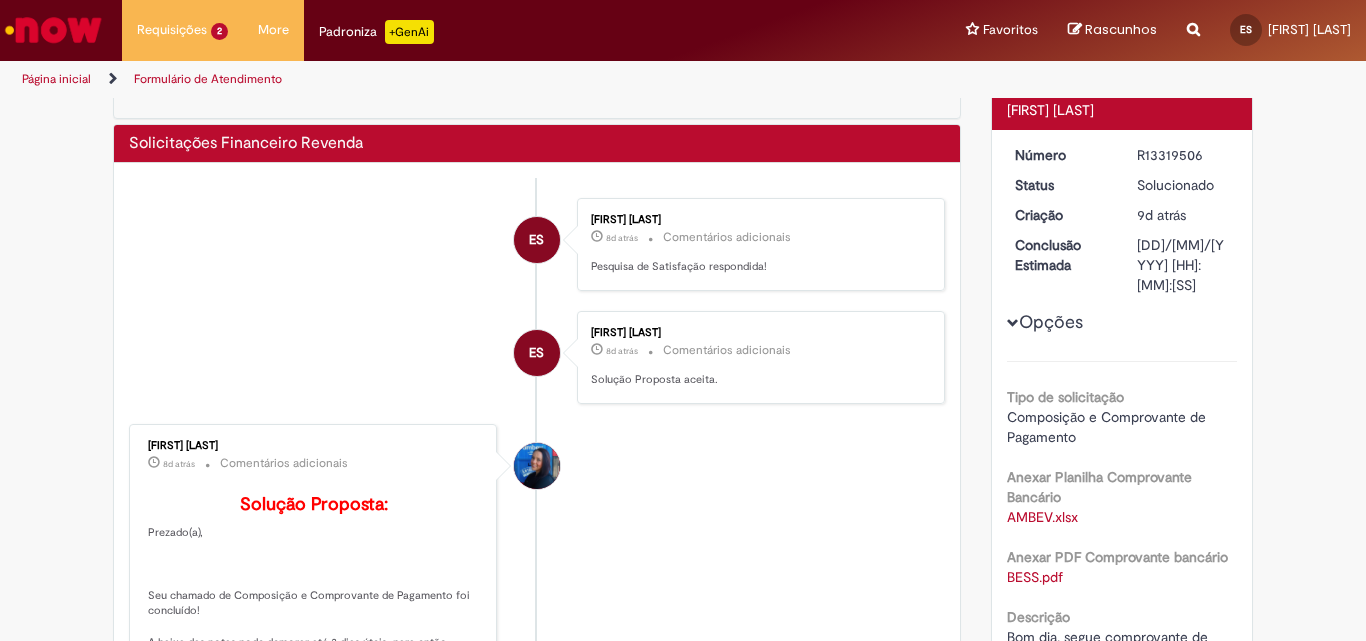 scroll, scrollTop: 0, scrollLeft: 0, axis: both 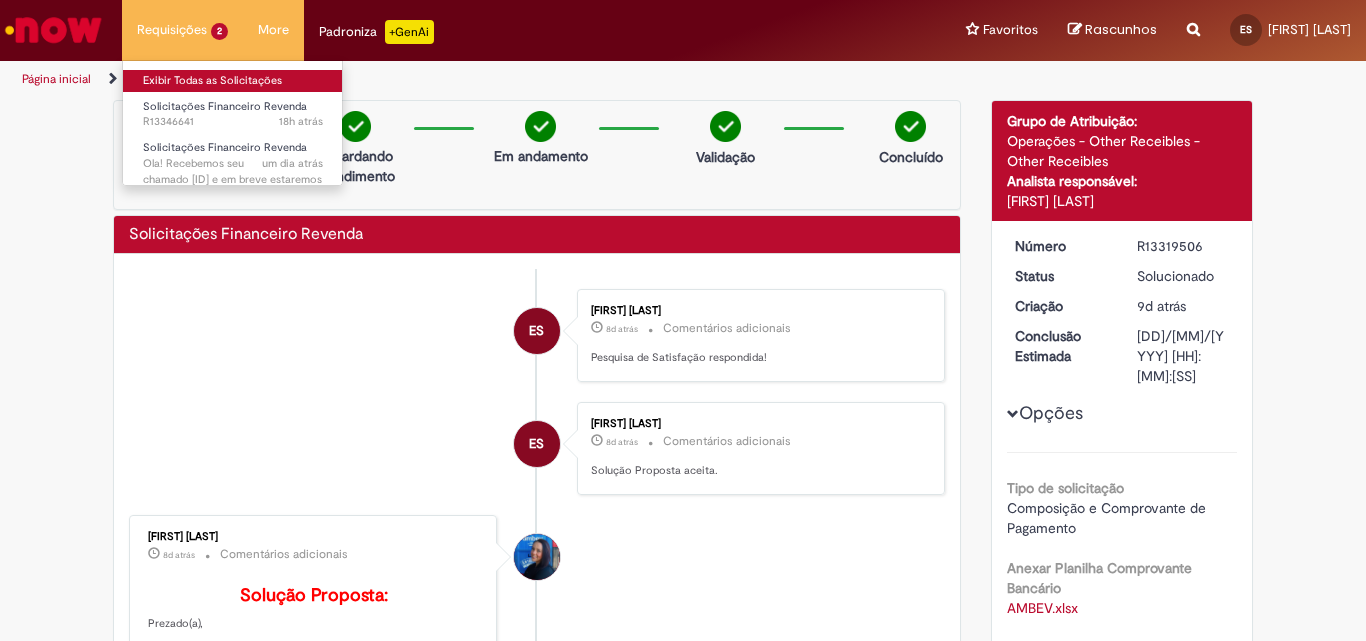 click on "Exibir Todas as Solicitações" at bounding box center (233, 81) 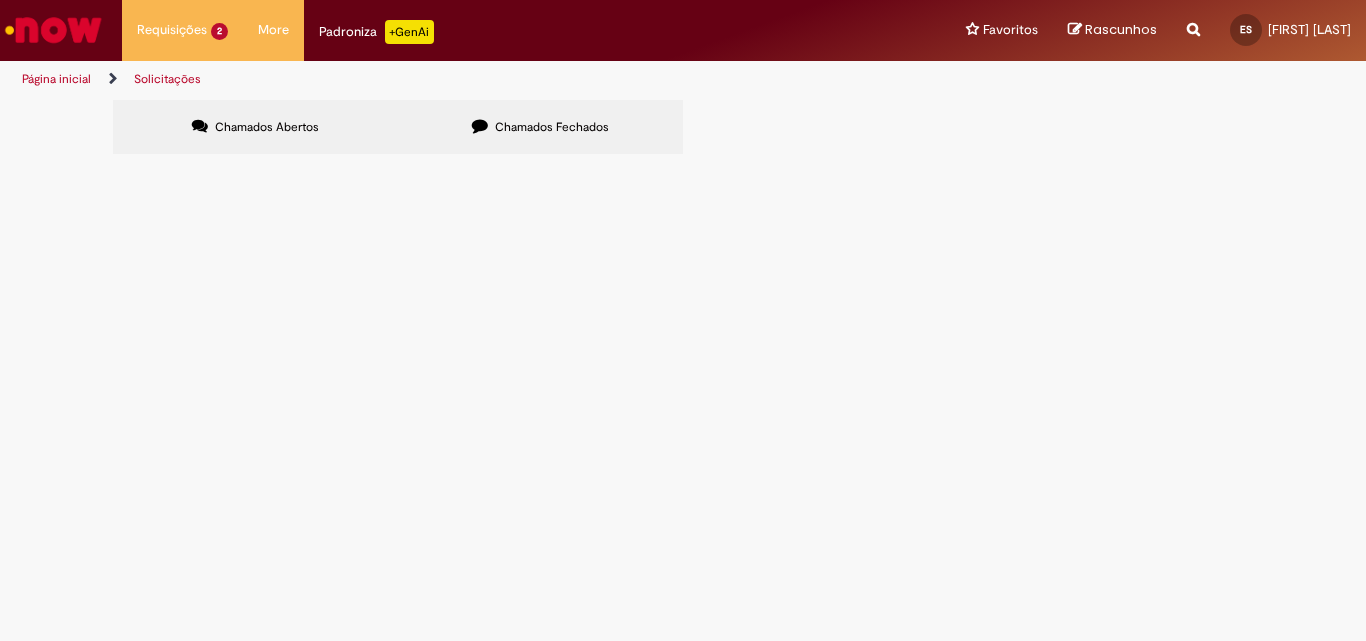 click on "Chamados Fechados" at bounding box center (552, 127) 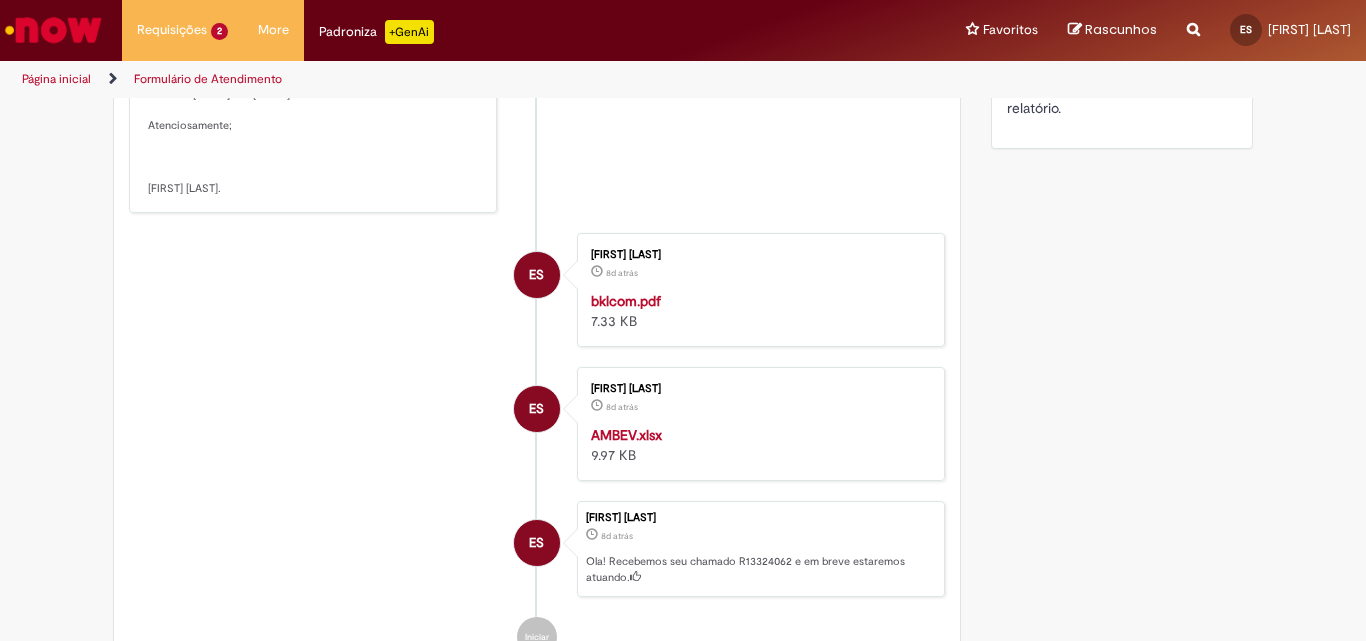 scroll, scrollTop: 815, scrollLeft: 0, axis: vertical 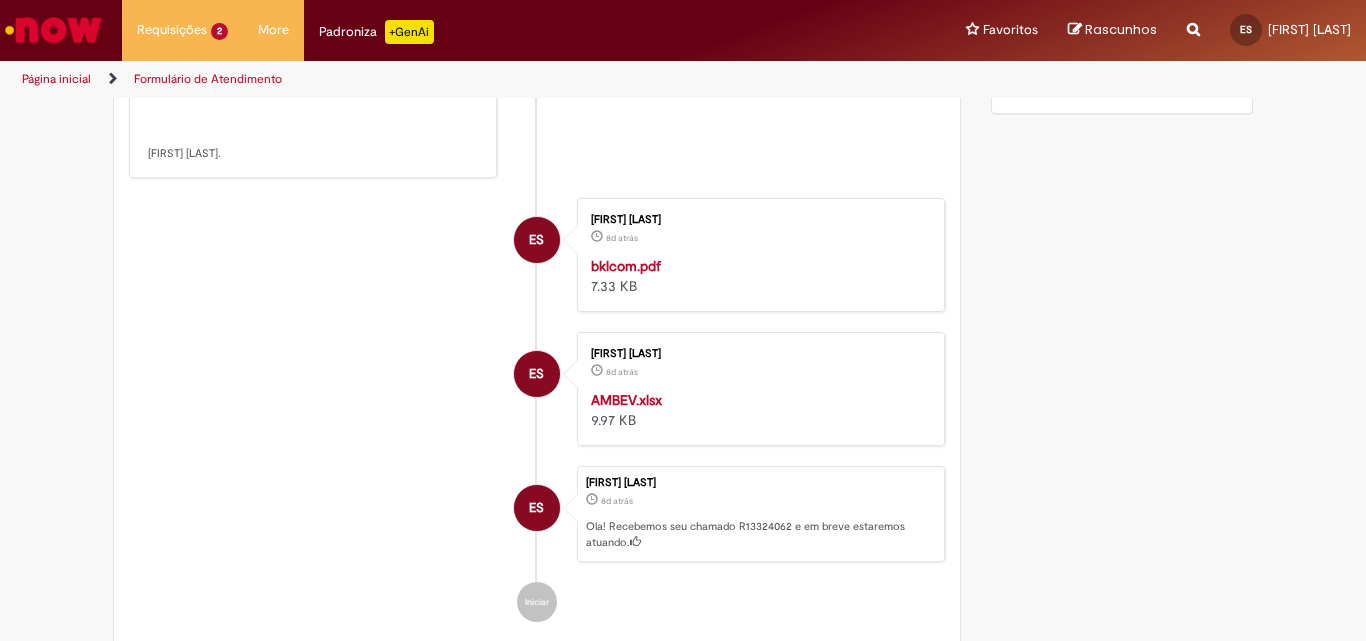 click on "bklcom.pdf" at bounding box center [626, 266] 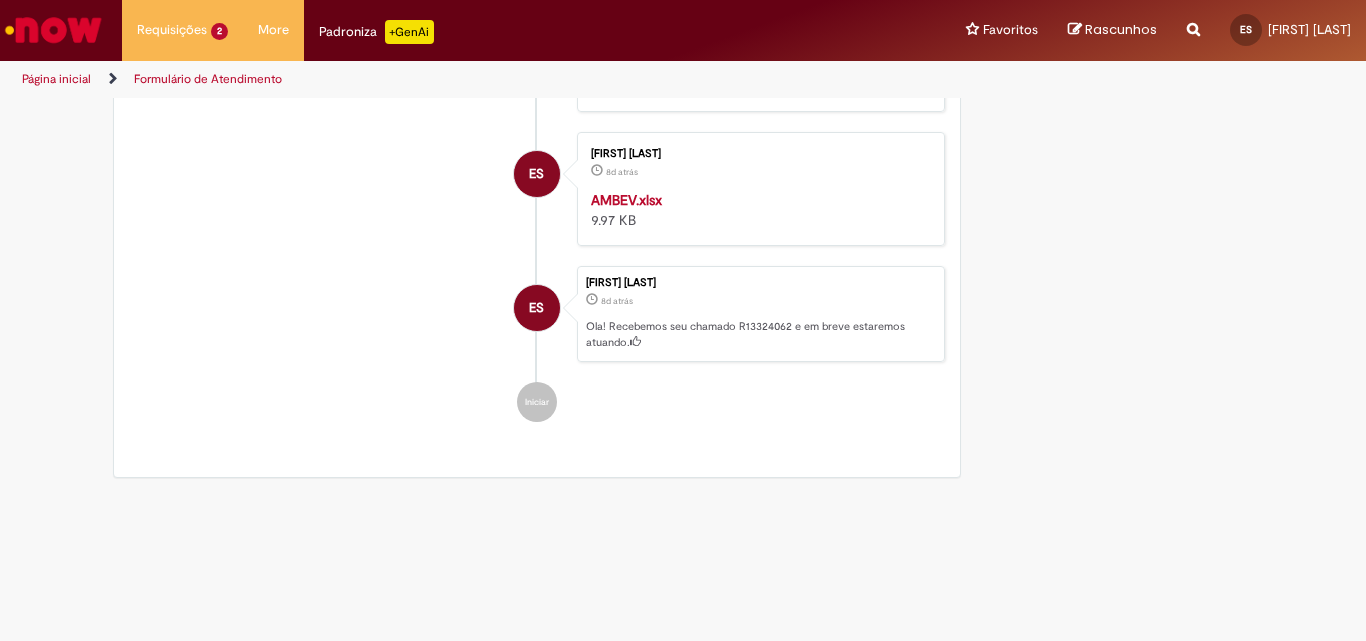 scroll, scrollTop: 915, scrollLeft: 0, axis: vertical 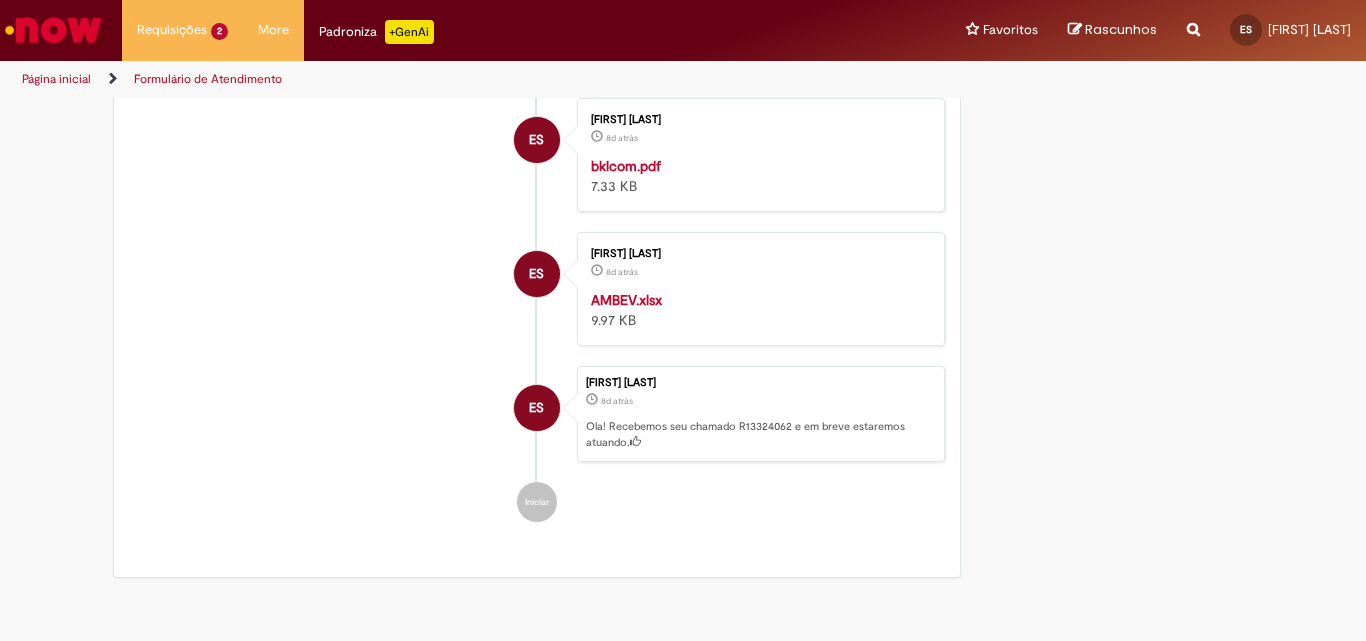 click on "AMBEV.xlsx" at bounding box center (626, 300) 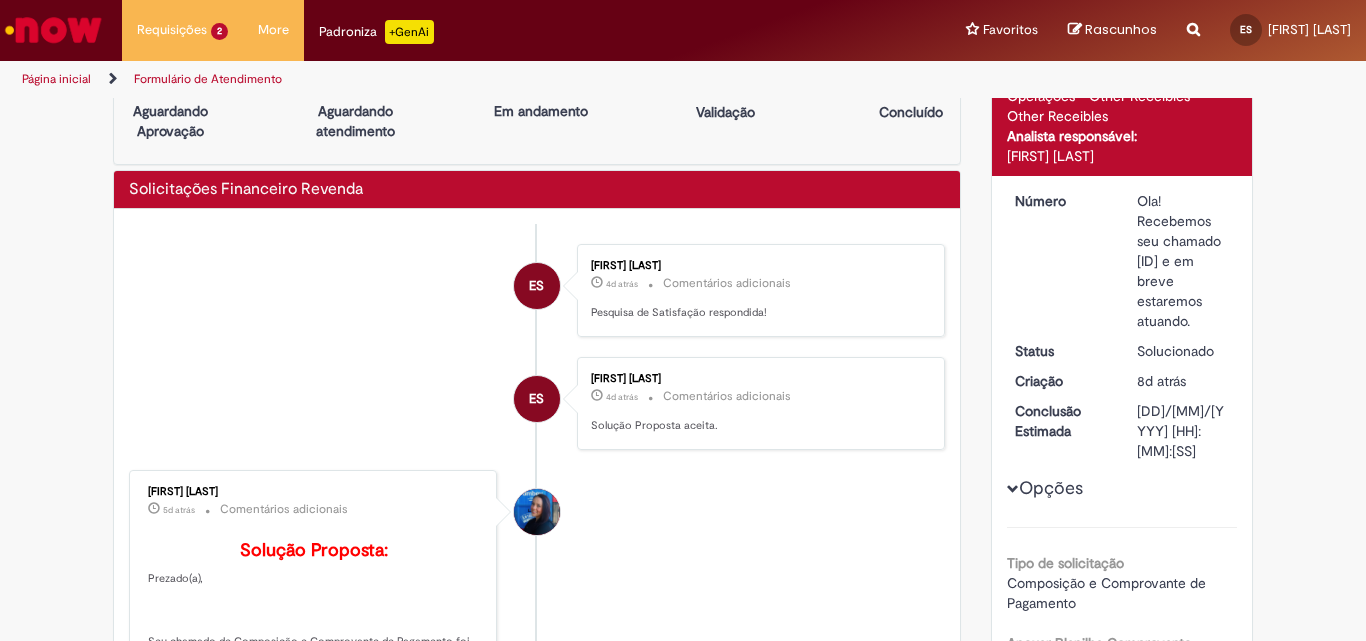 scroll, scrollTop: 0, scrollLeft: 0, axis: both 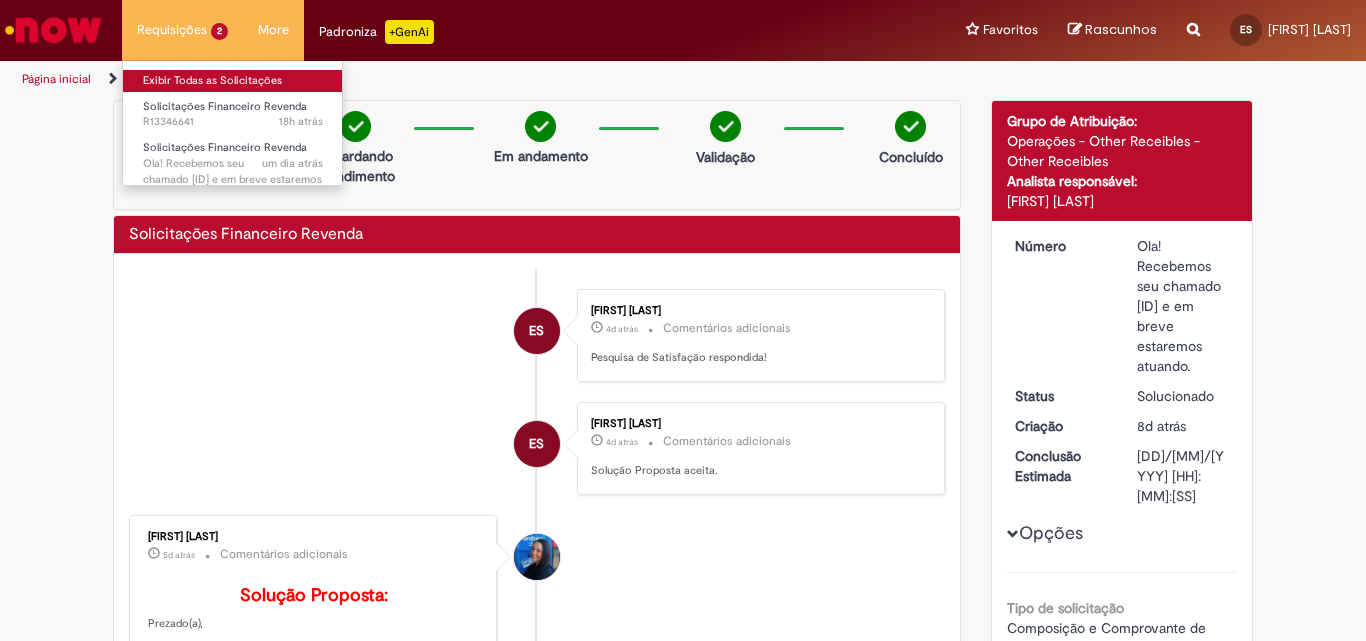 click on "Exibir Todas as Solicitações" at bounding box center (233, 81) 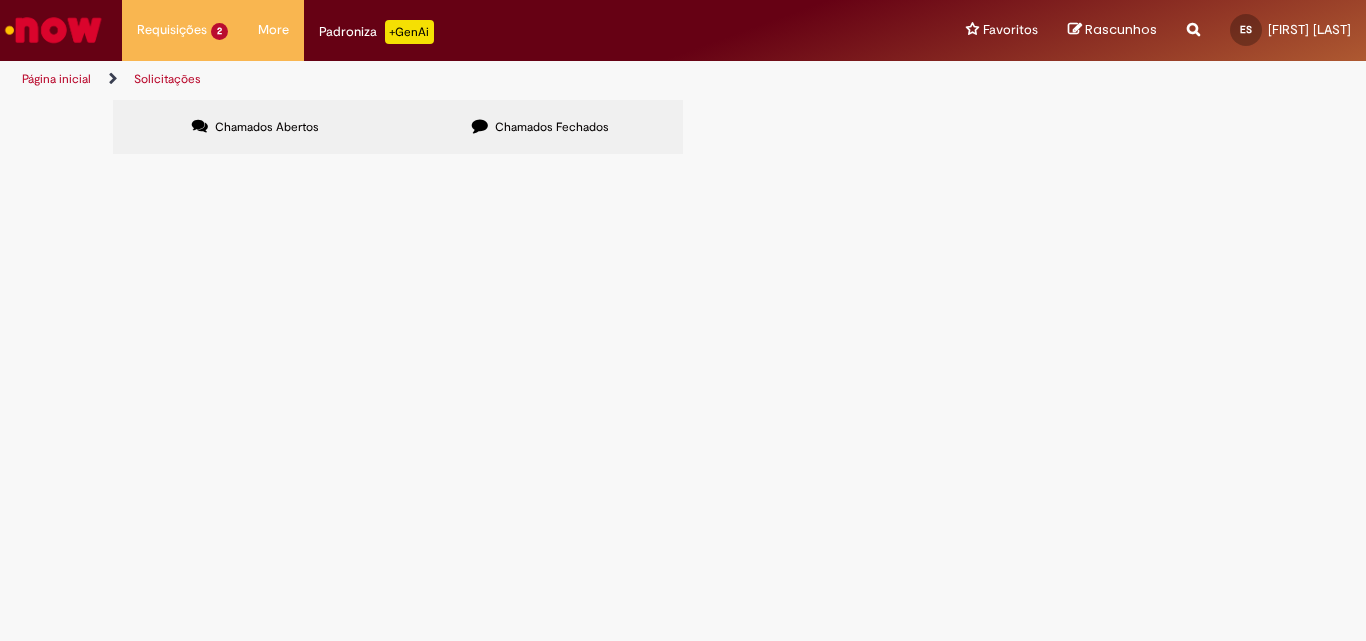 click on "Chamados Fechados" at bounding box center [552, 127] 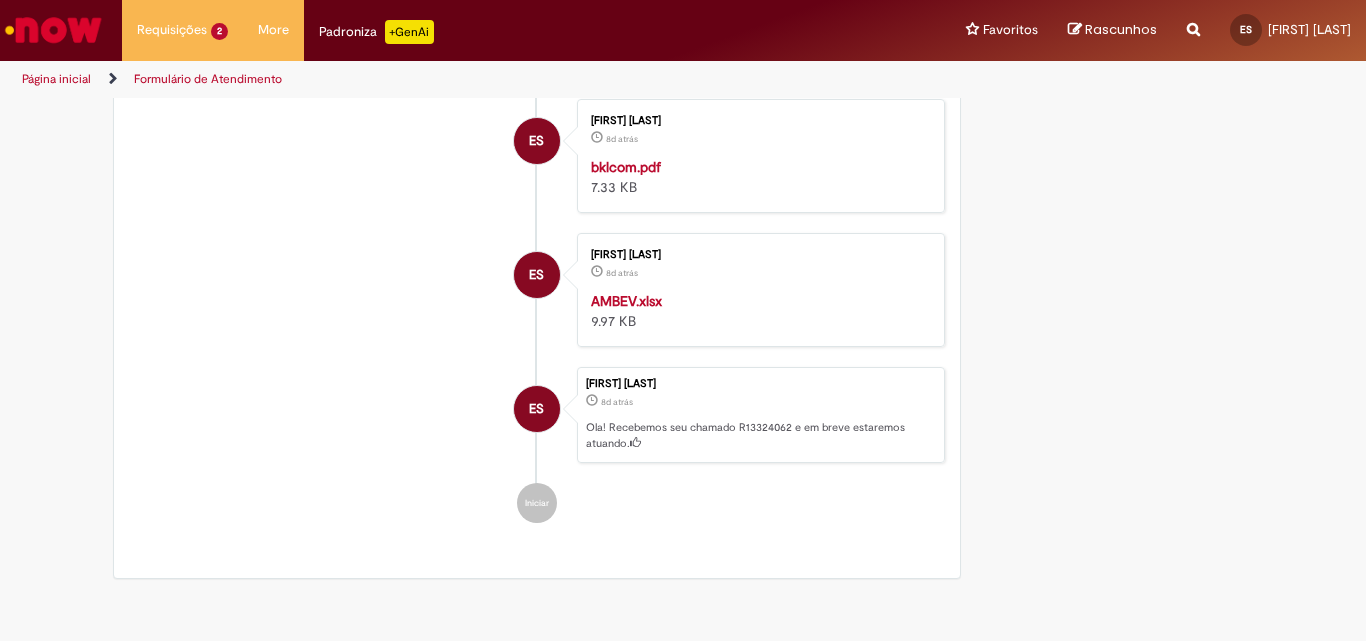 scroll, scrollTop: 915, scrollLeft: 0, axis: vertical 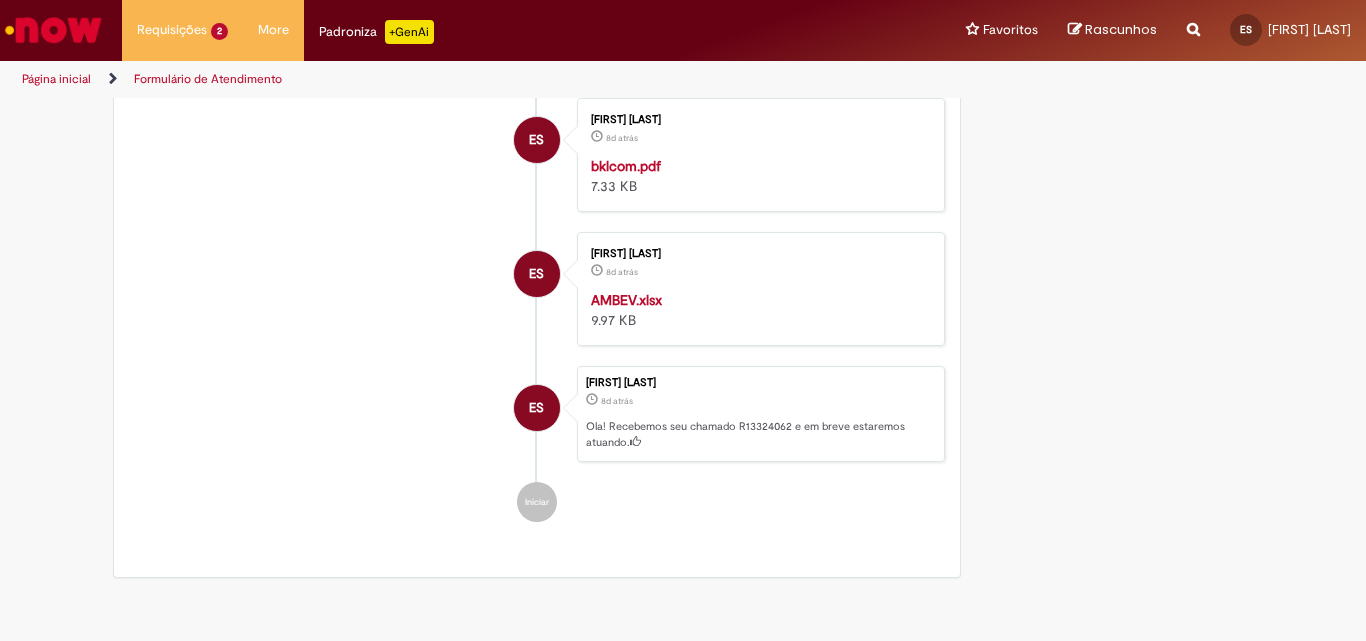 click on "bklcom.pdf" at bounding box center [626, 166] 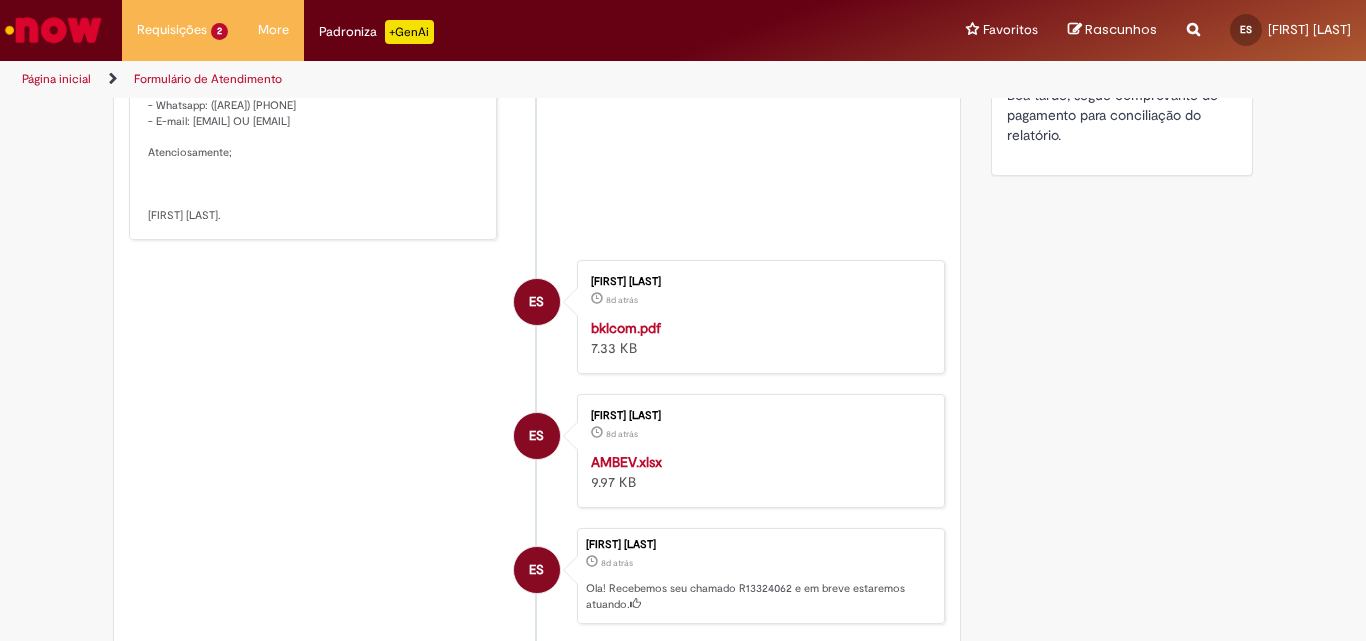 scroll, scrollTop: 515, scrollLeft: 0, axis: vertical 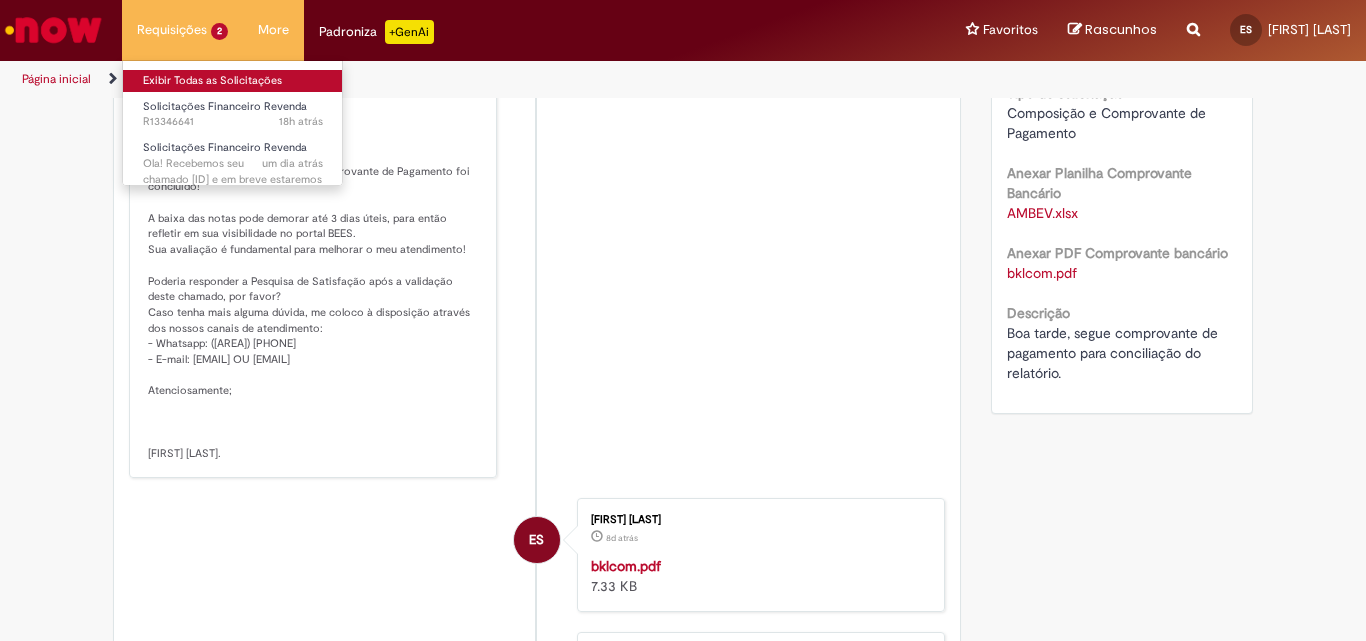 click on "Exibir Todas as Solicitações" at bounding box center [233, 81] 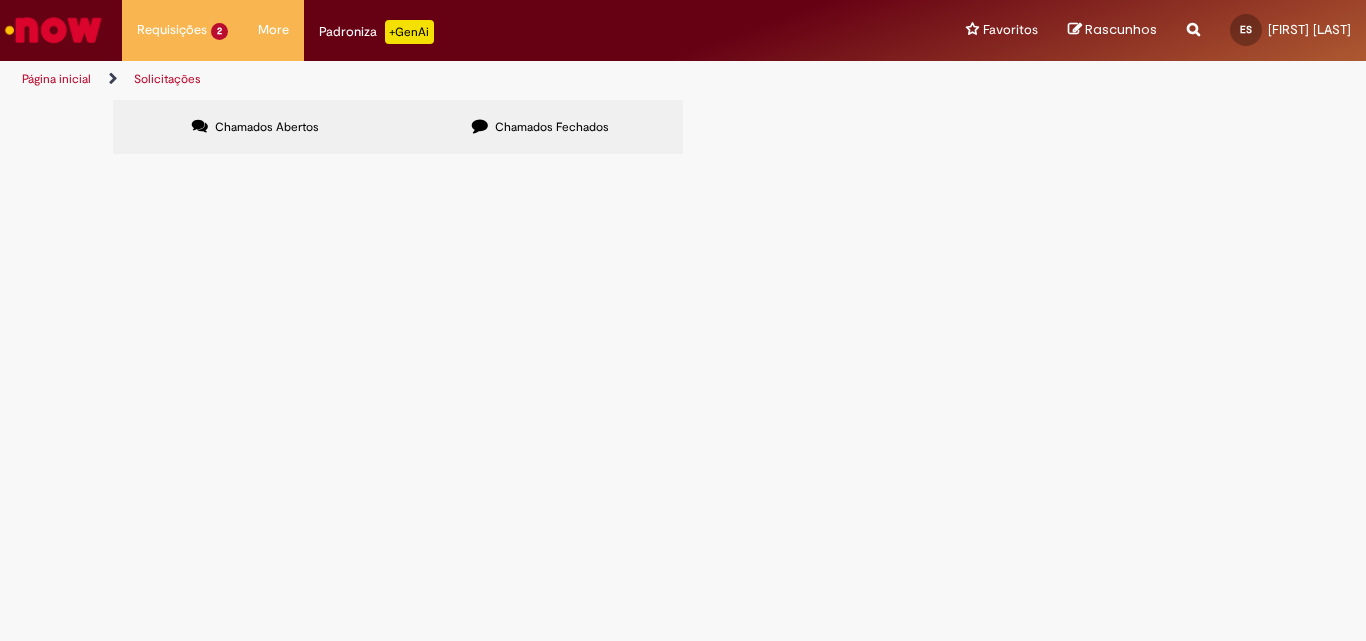 scroll, scrollTop: 0, scrollLeft: 0, axis: both 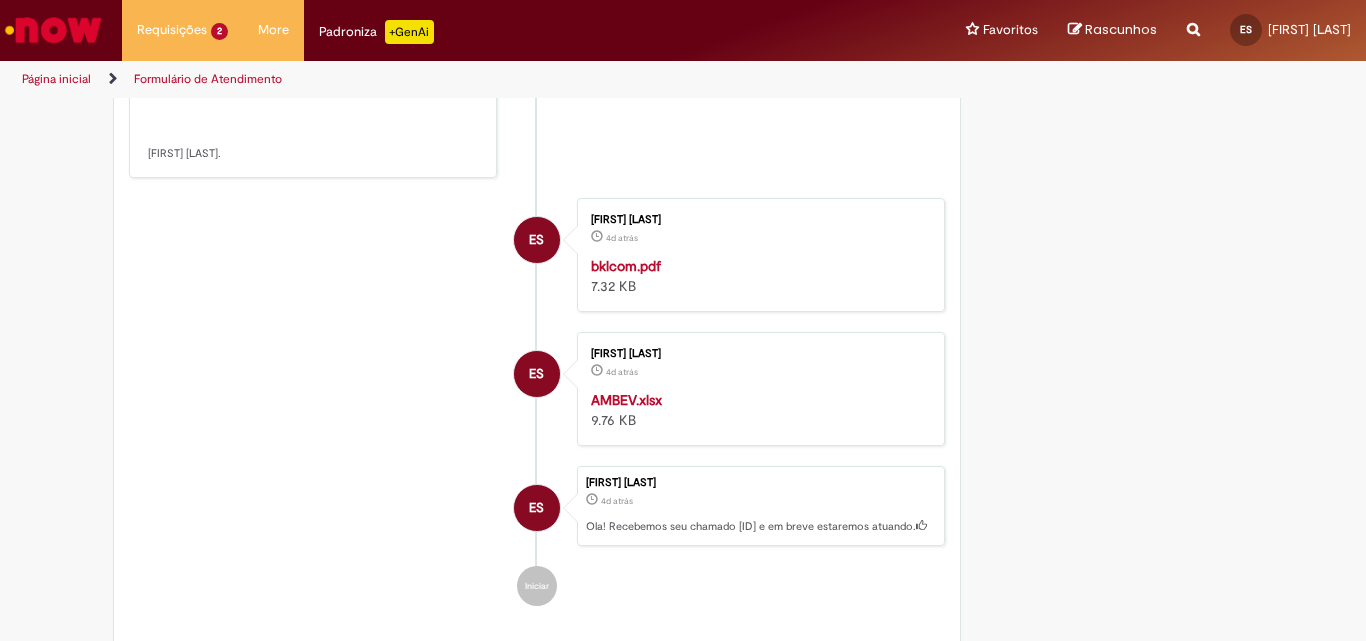 click on "bklcom.pdf" at bounding box center [626, 266] 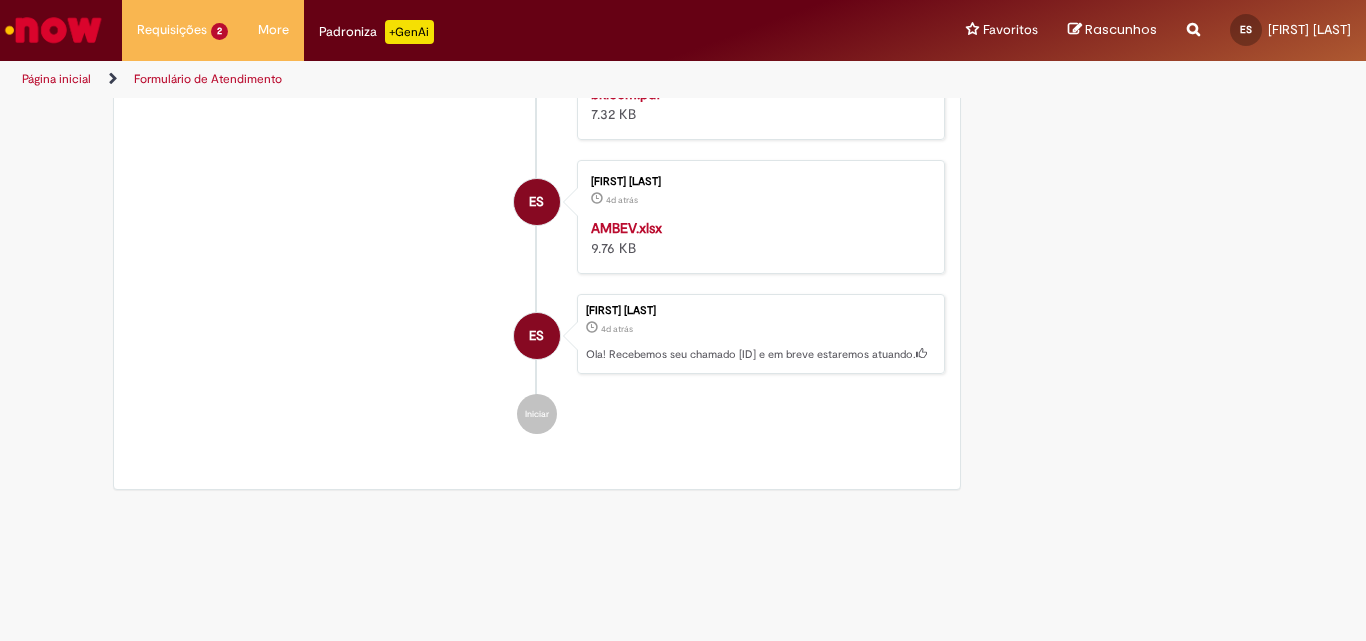 scroll, scrollTop: 1015, scrollLeft: 0, axis: vertical 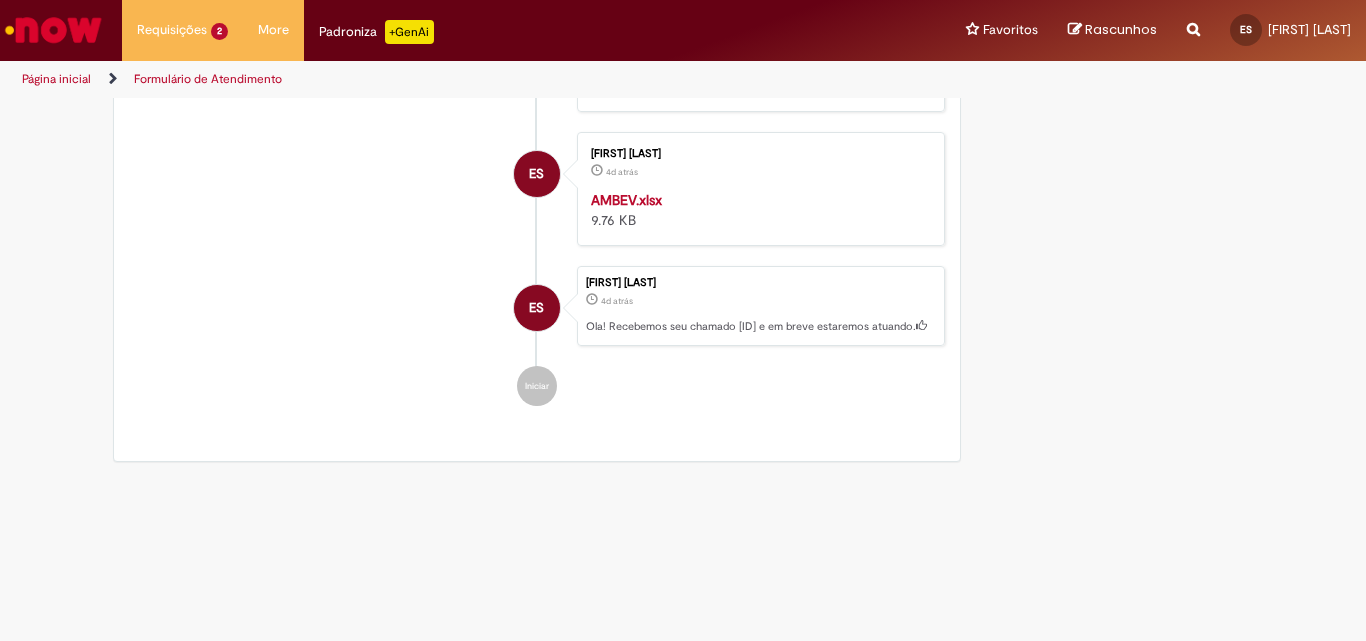 click on "AMBEV.xlsx" at bounding box center (626, 200) 